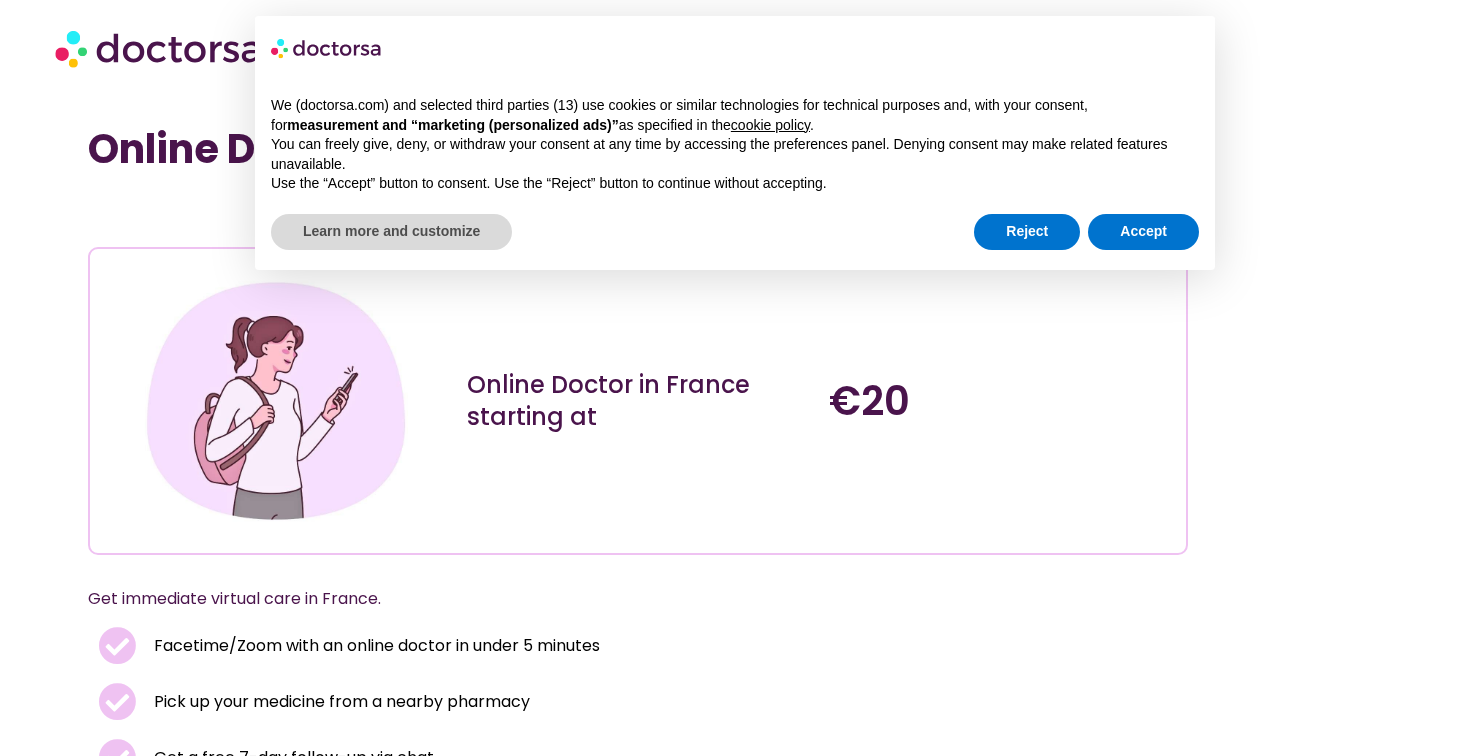 scroll, scrollTop: 0, scrollLeft: 0, axis: both 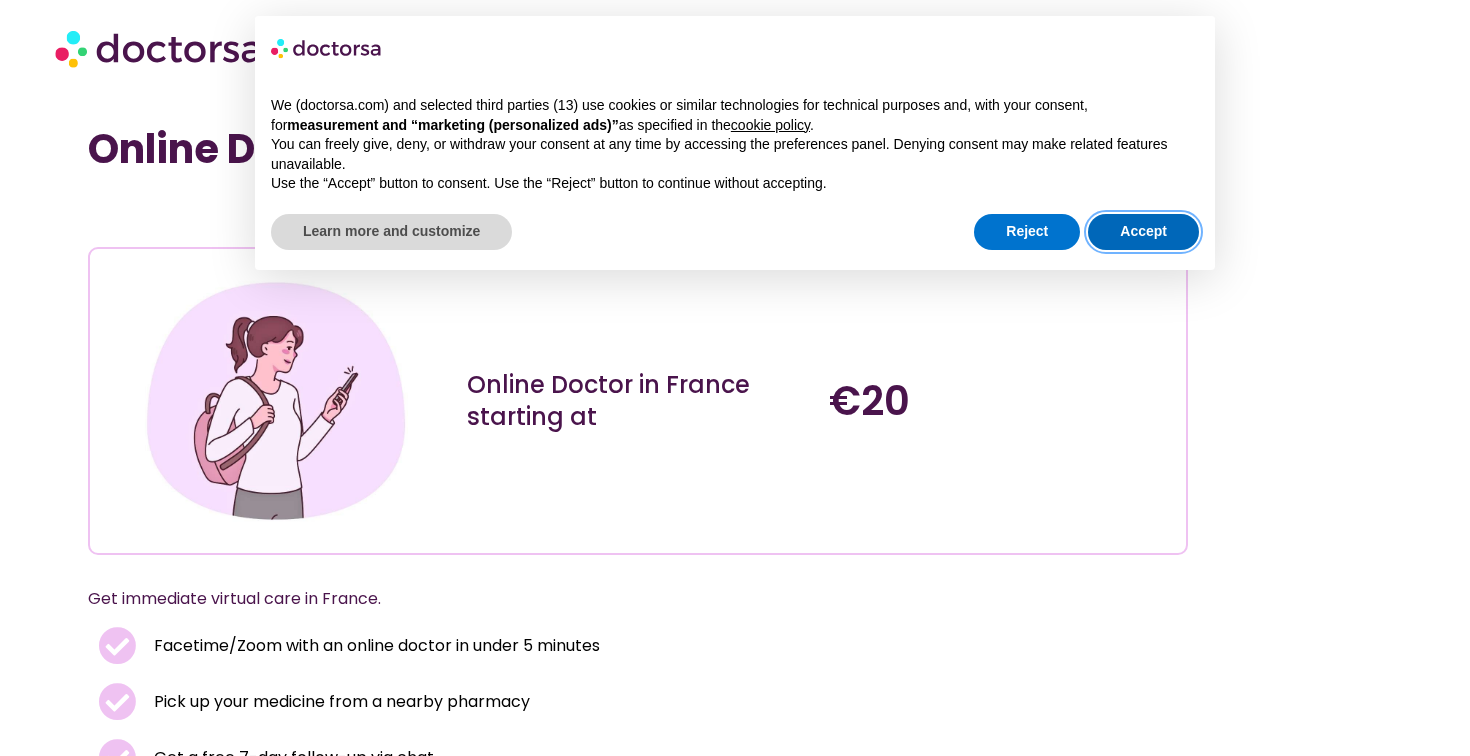 click on "Accept" at bounding box center (1143, 232) 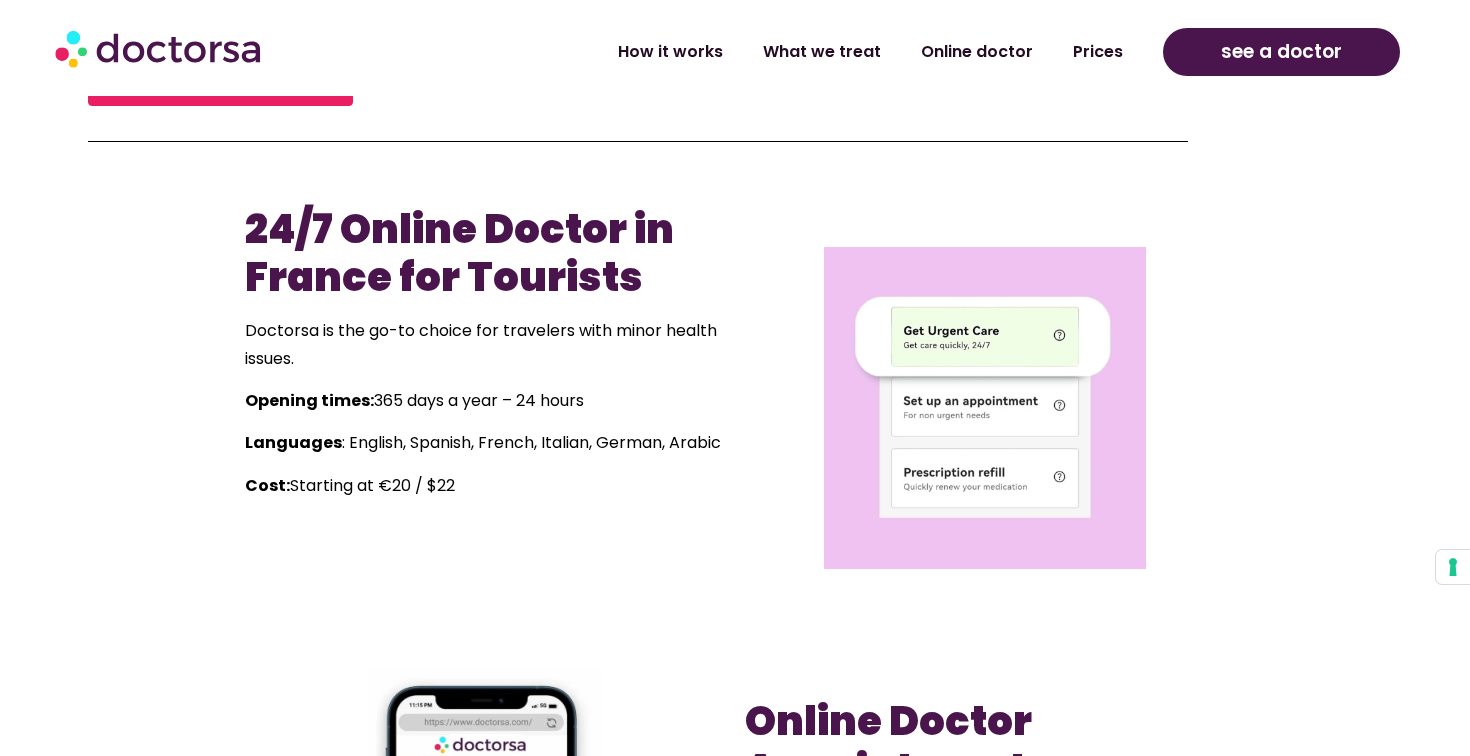 scroll, scrollTop: 835, scrollLeft: 0, axis: vertical 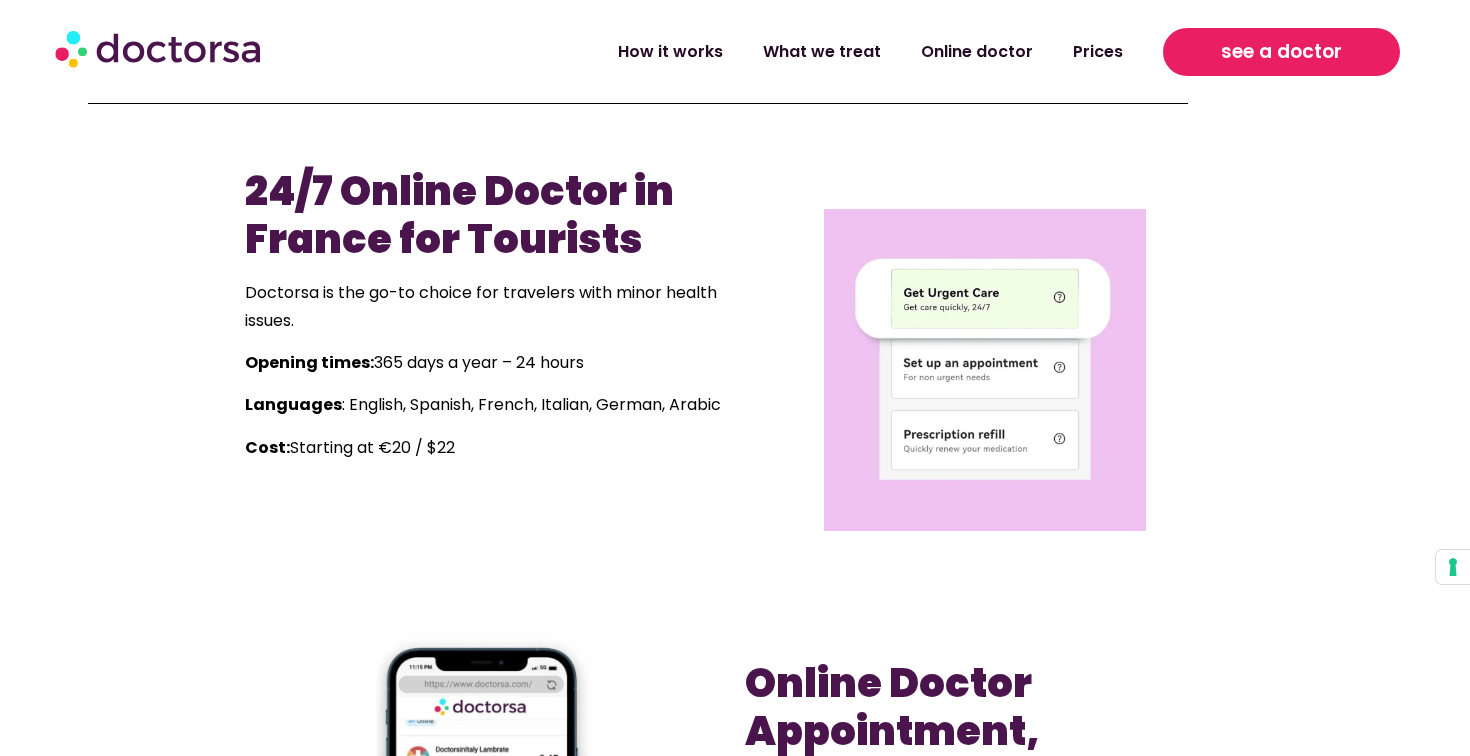 click on "see a doctor" at bounding box center (1281, 52) 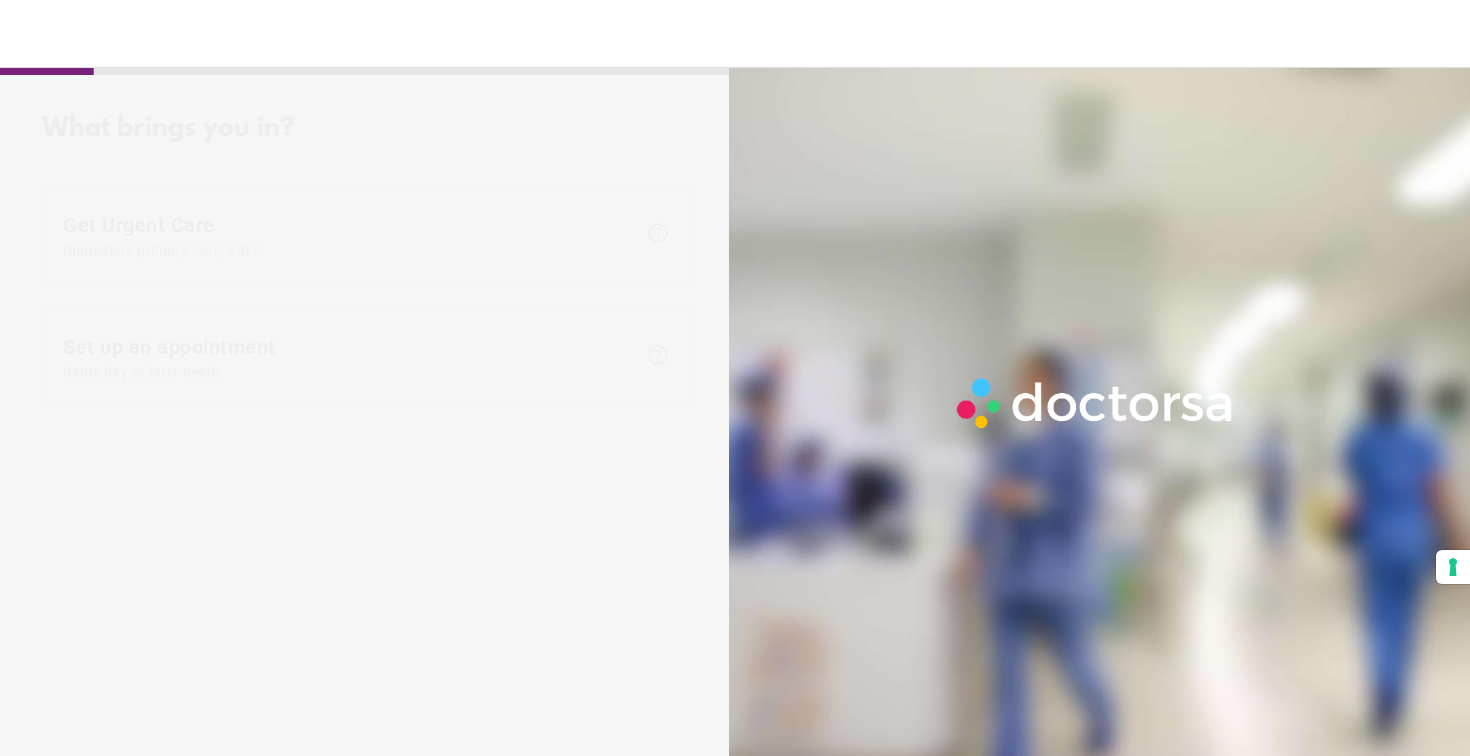 scroll, scrollTop: 0, scrollLeft: 0, axis: both 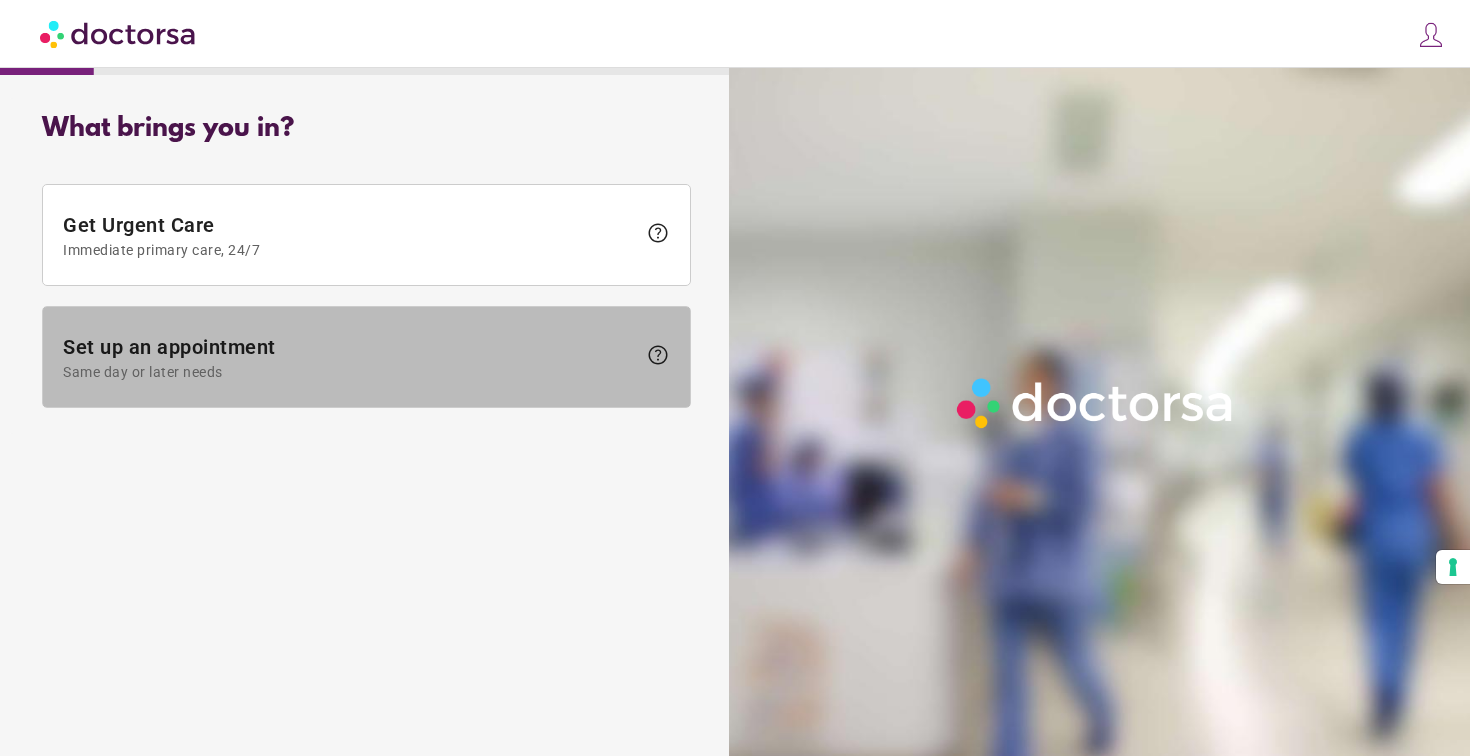 click on "Set up an appointment
Same day or later needs" at bounding box center [349, 357] 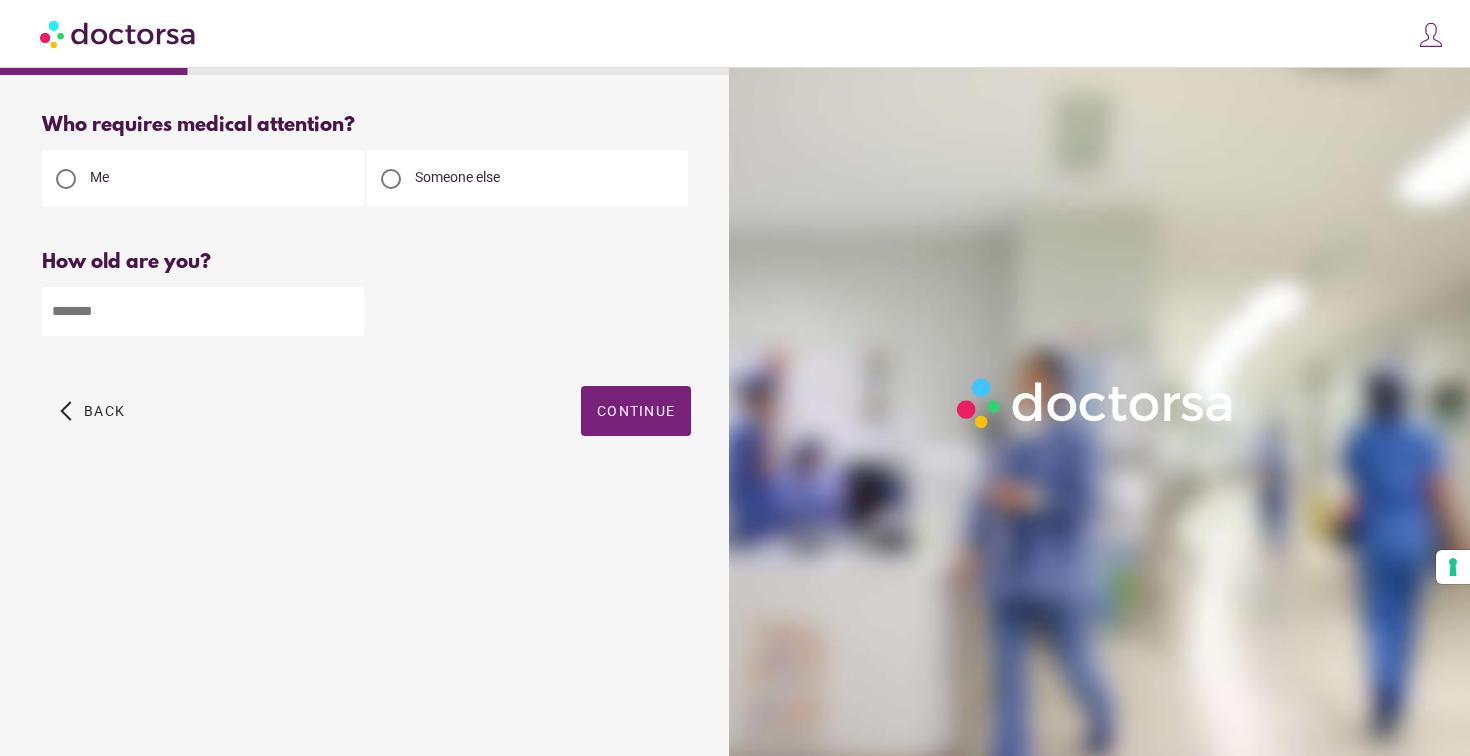 click at bounding box center (203, 311) 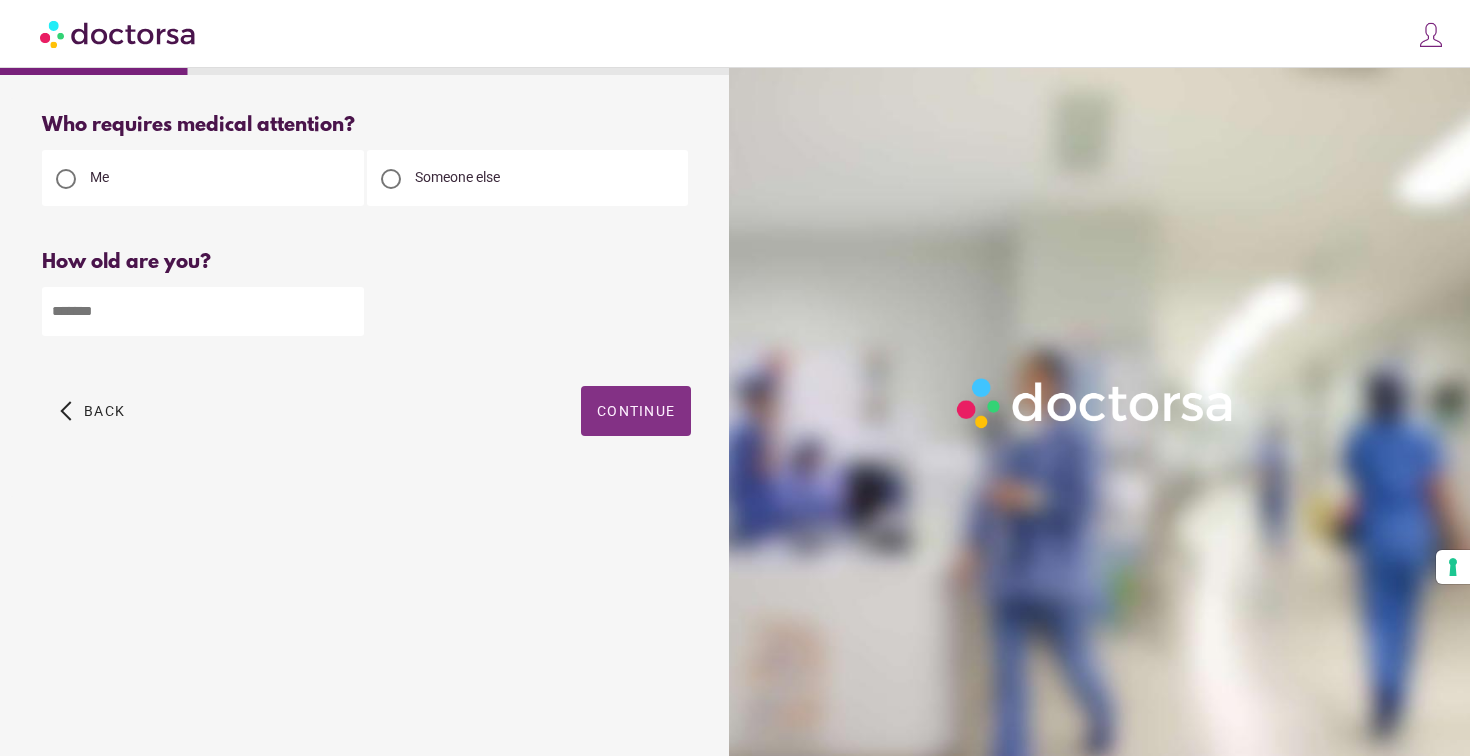 type on "**" 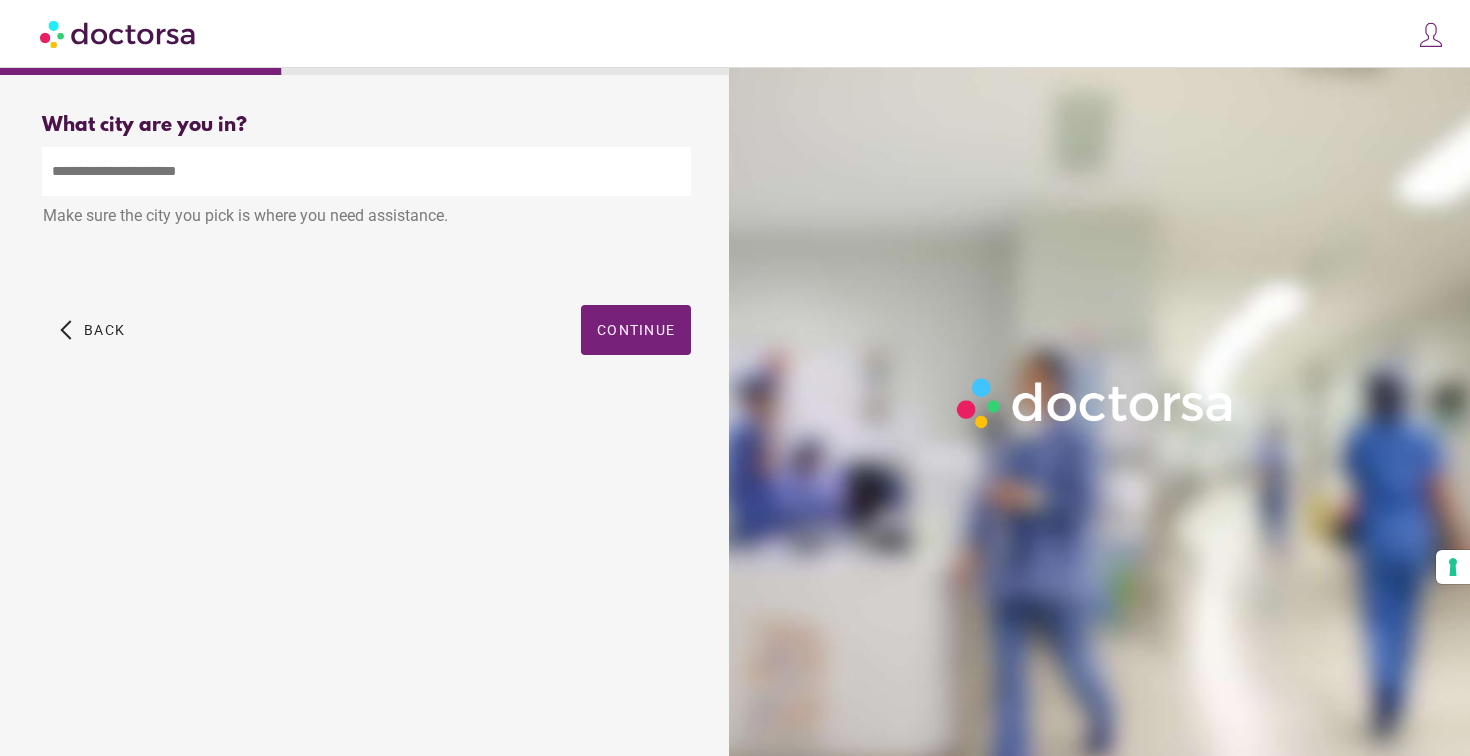 click at bounding box center [366, 171] 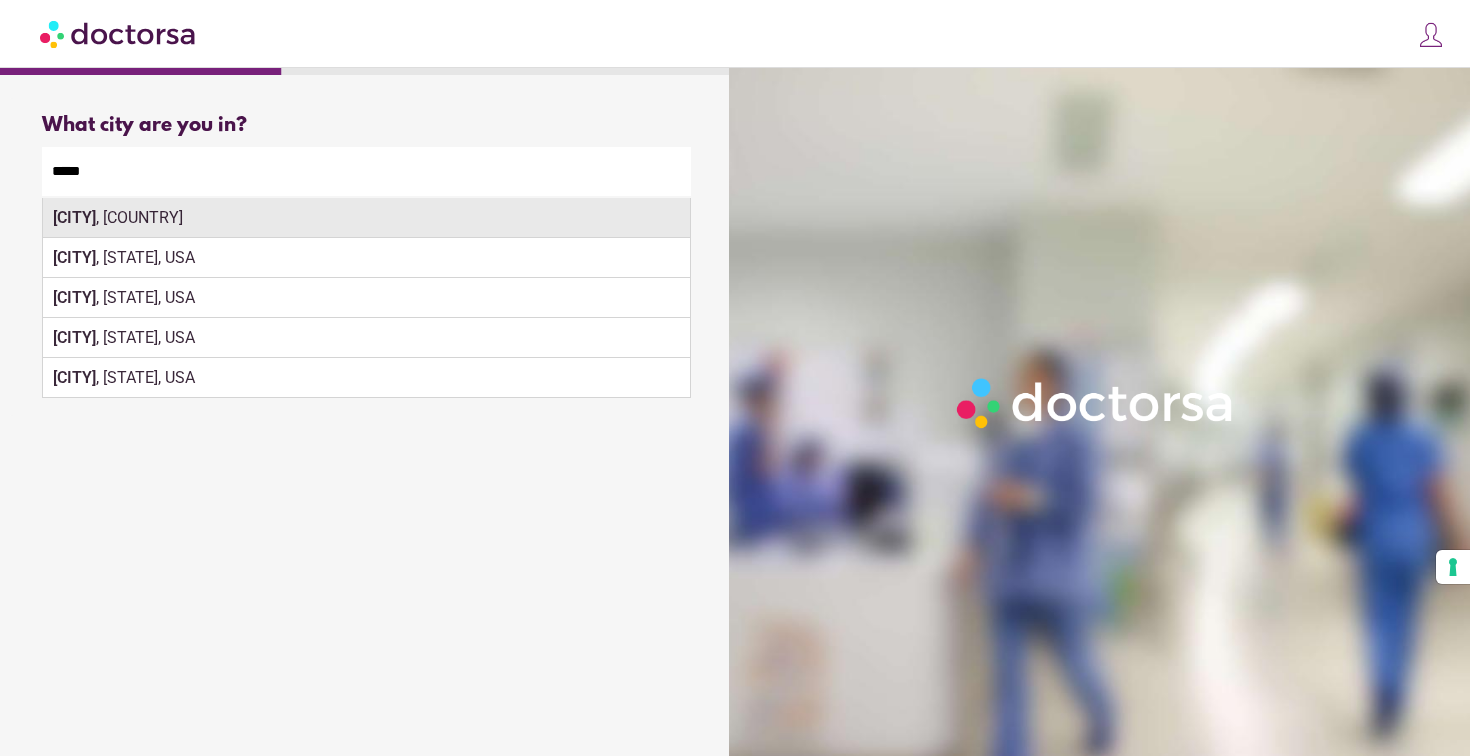type on "*****" 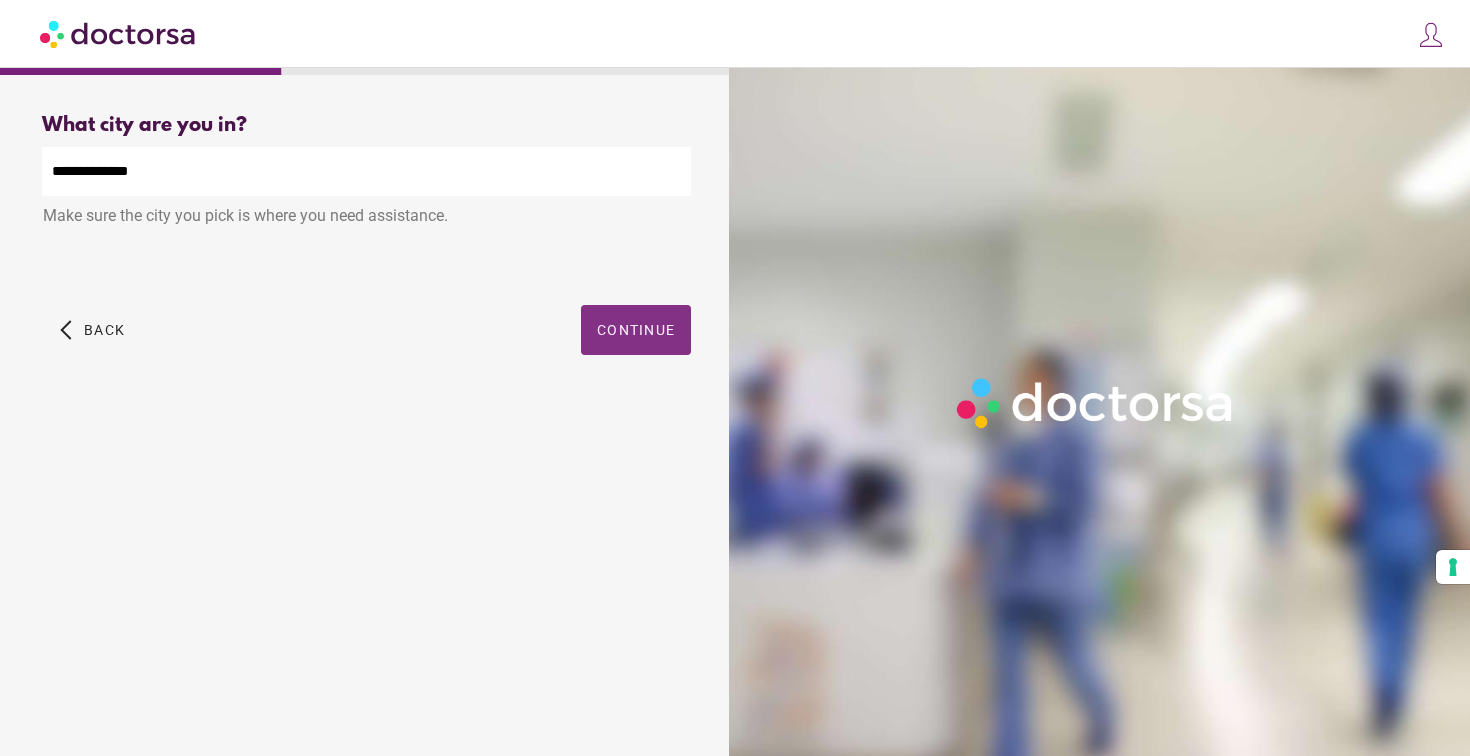 click on "**********" at bounding box center [366, 257] 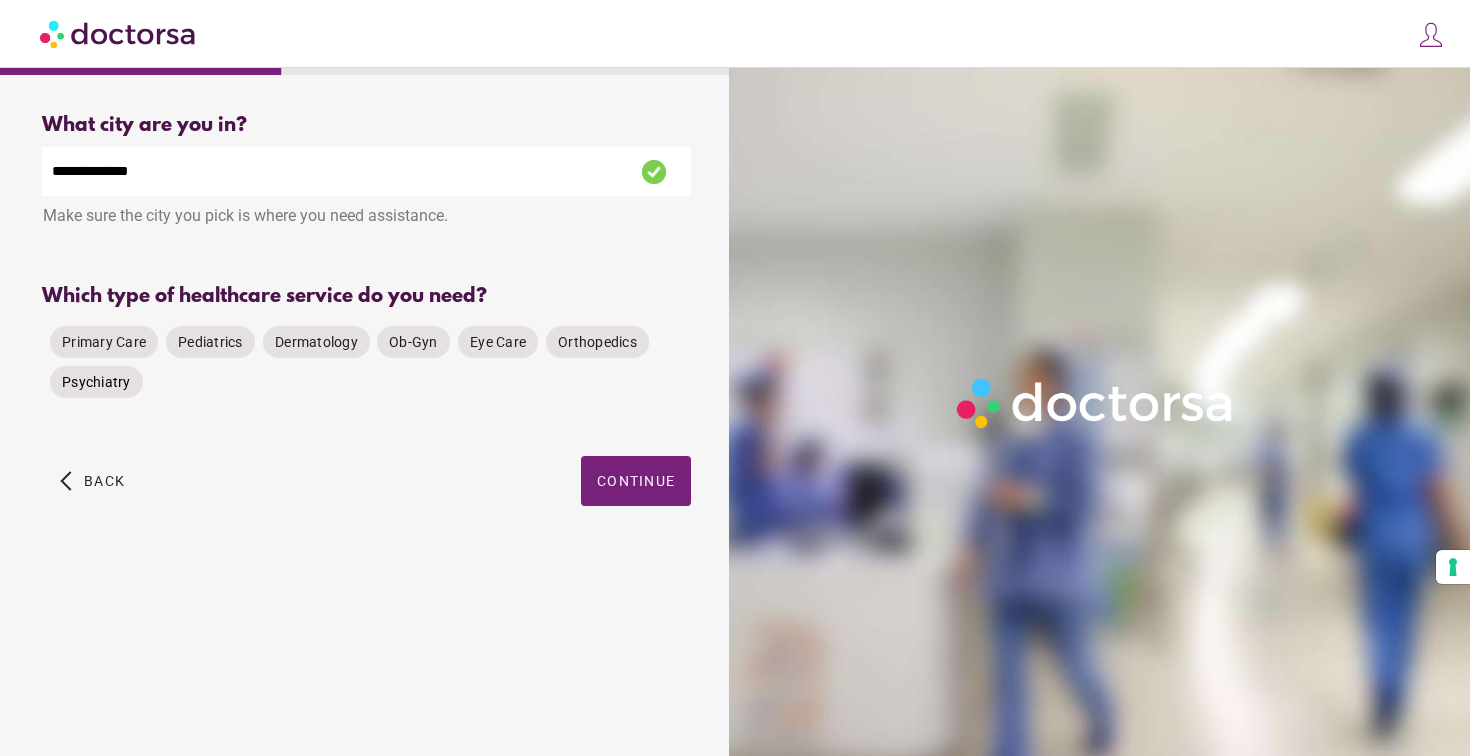 click on "Psychiatry" at bounding box center (104, 342) 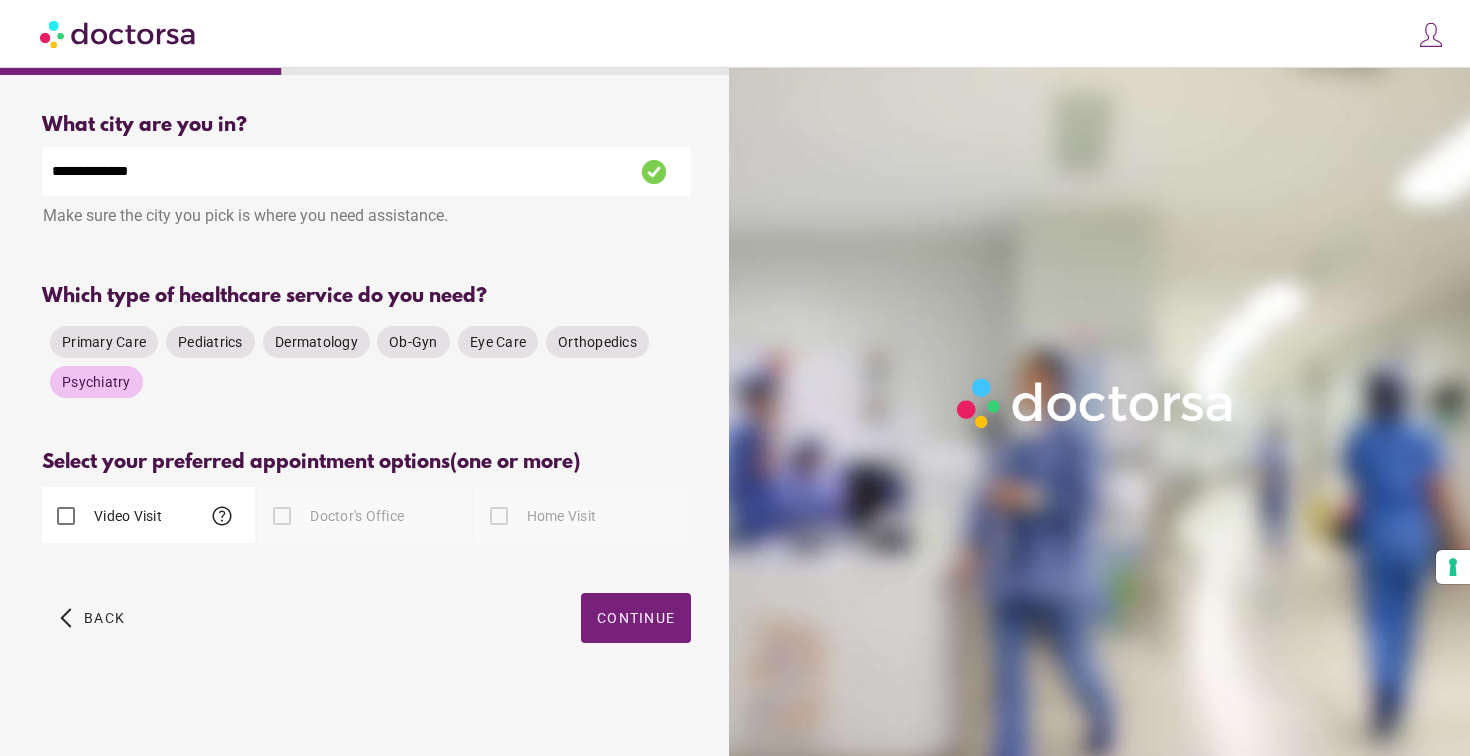 click on "Video Visit
help" at bounding box center (148, 515) 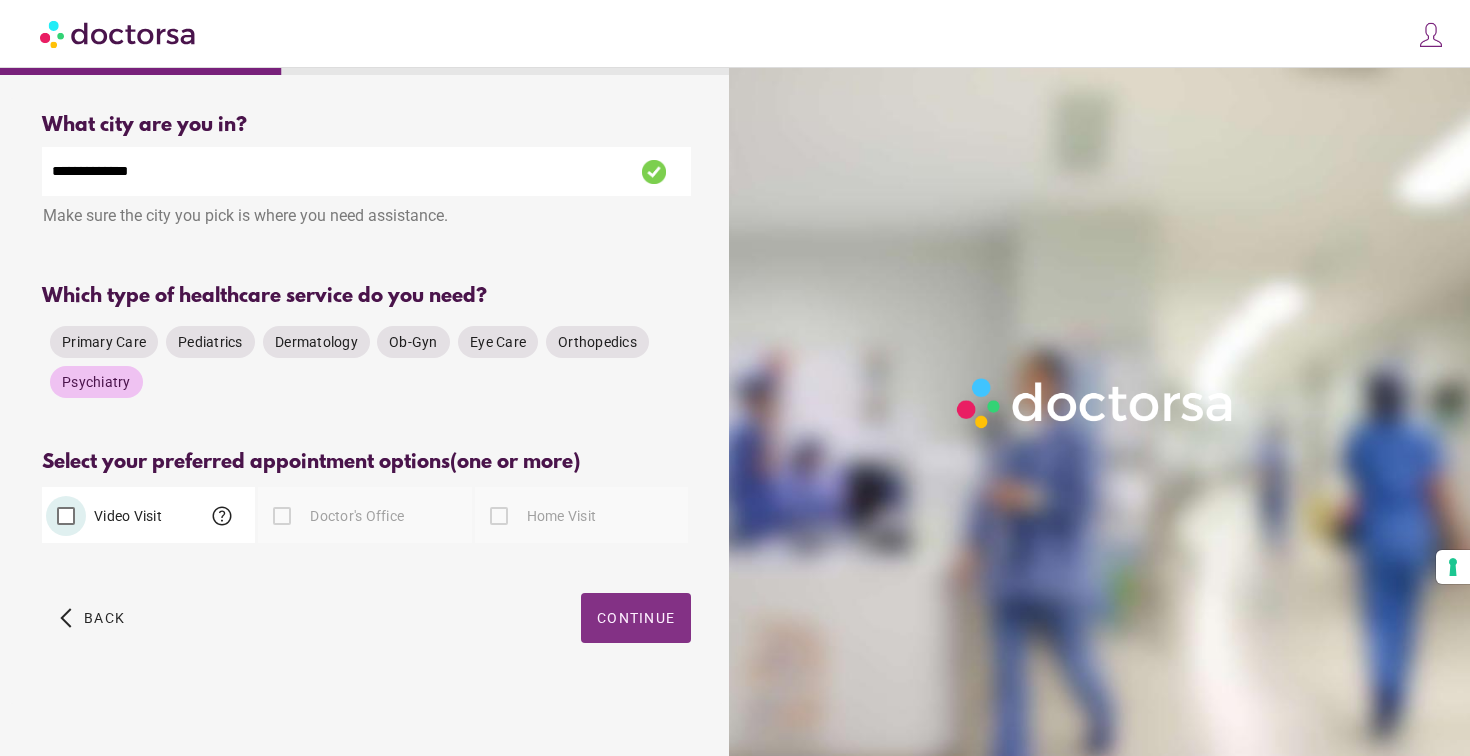 click at bounding box center [636, 618] 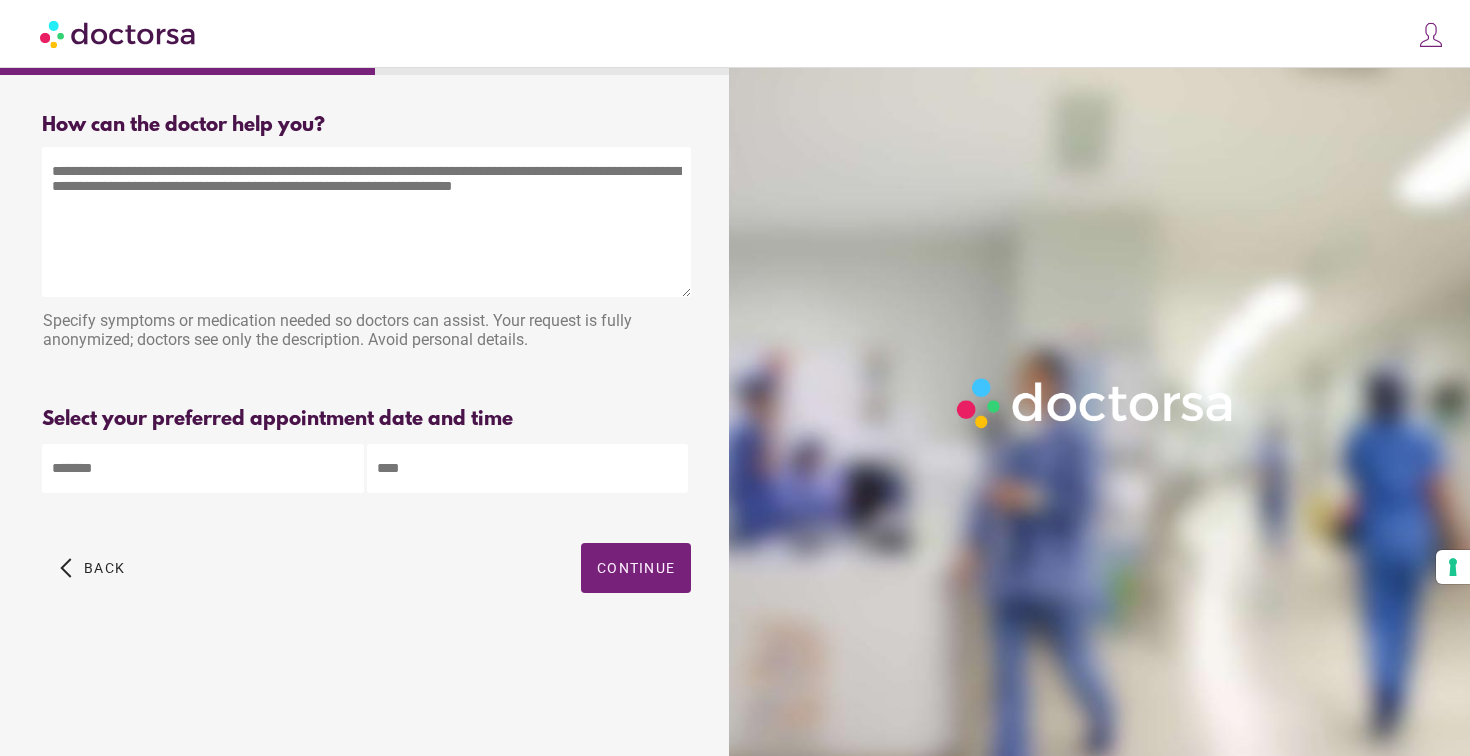 click at bounding box center [366, 222] 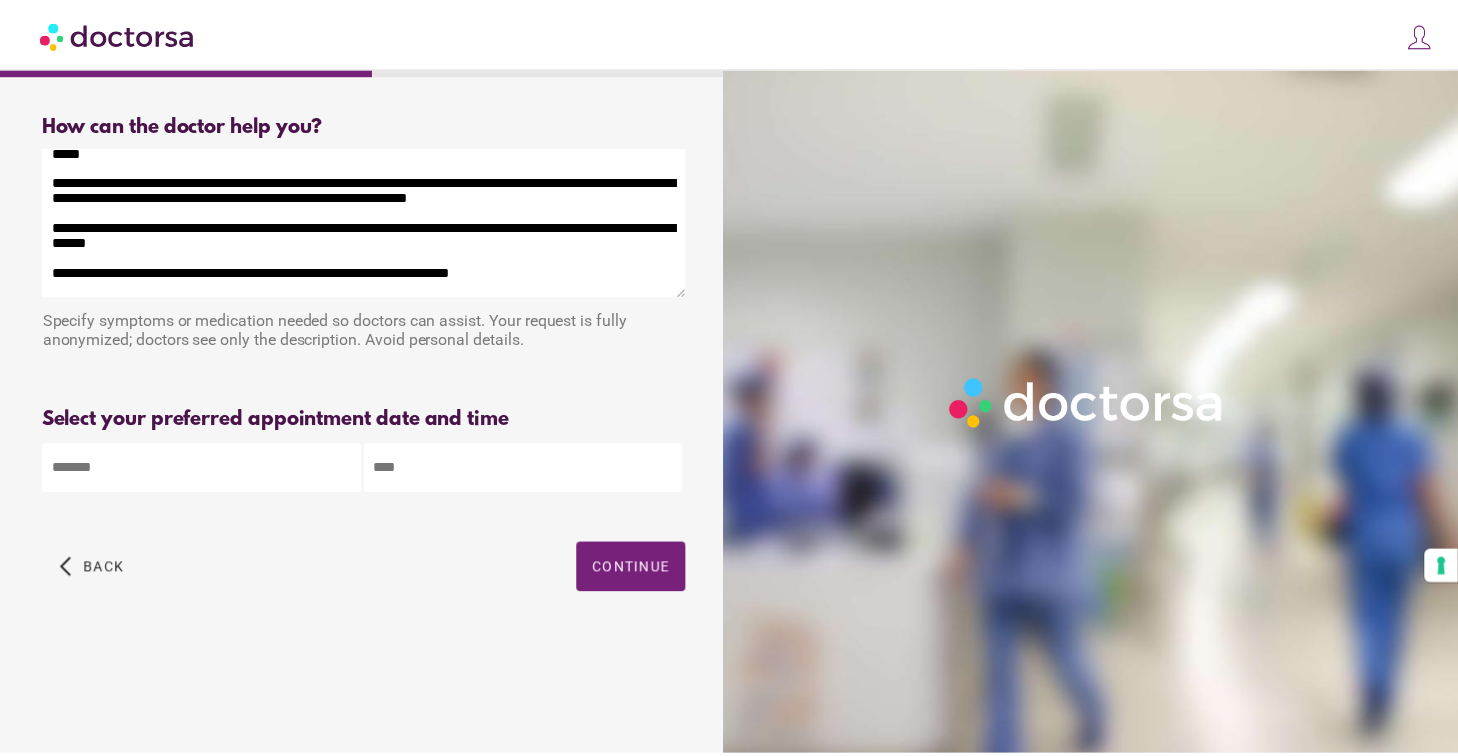 scroll, scrollTop: 54, scrollLeft: 0, axis: vertical 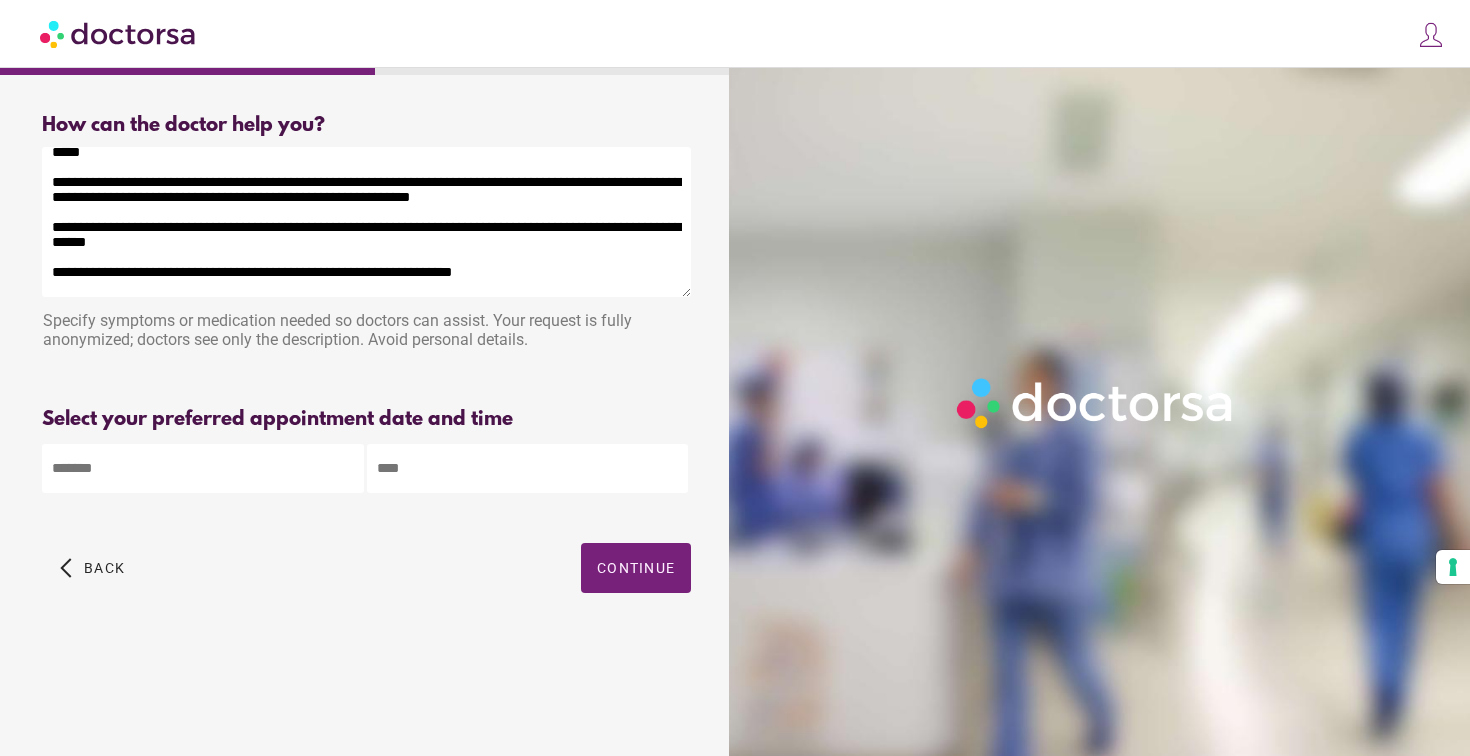 type on "**********" 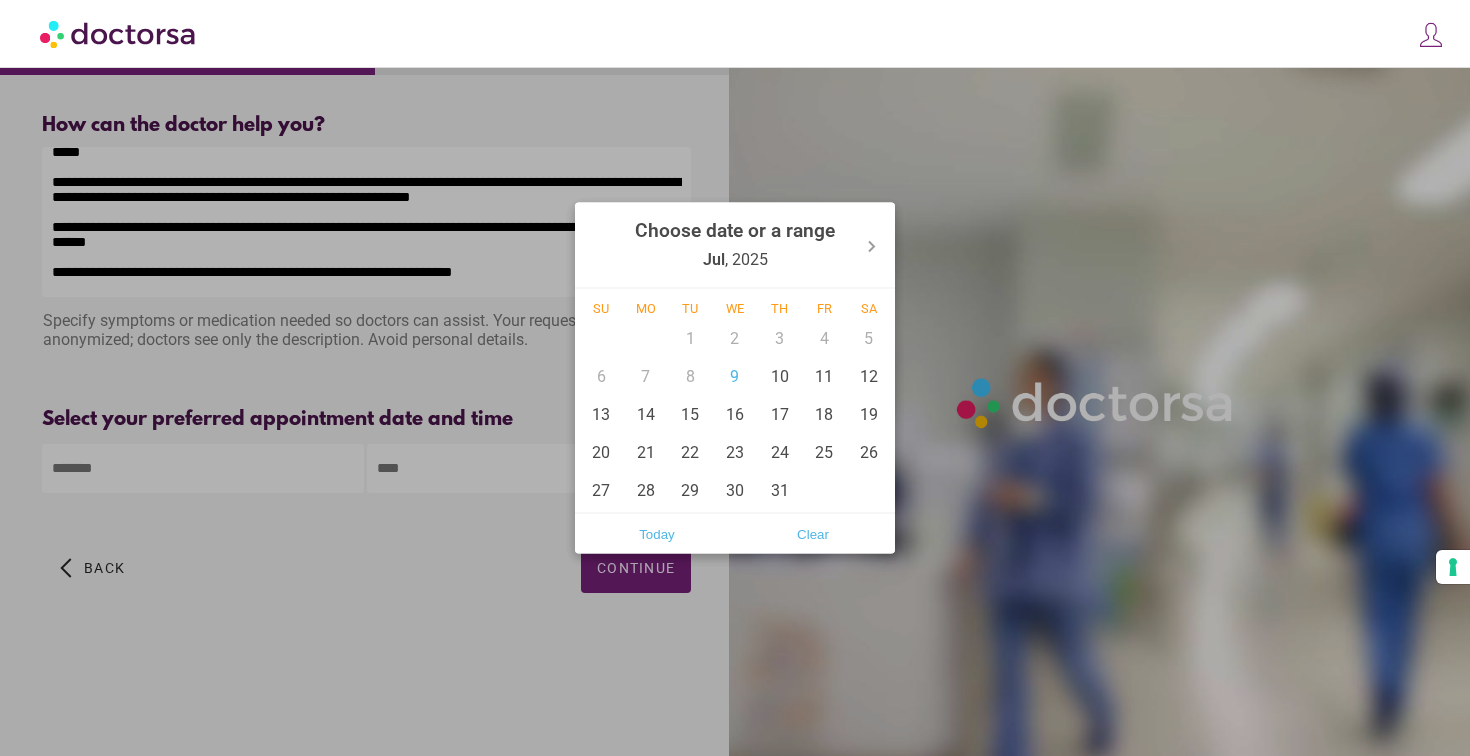 click on "**********" at bounding box center [735, 378] 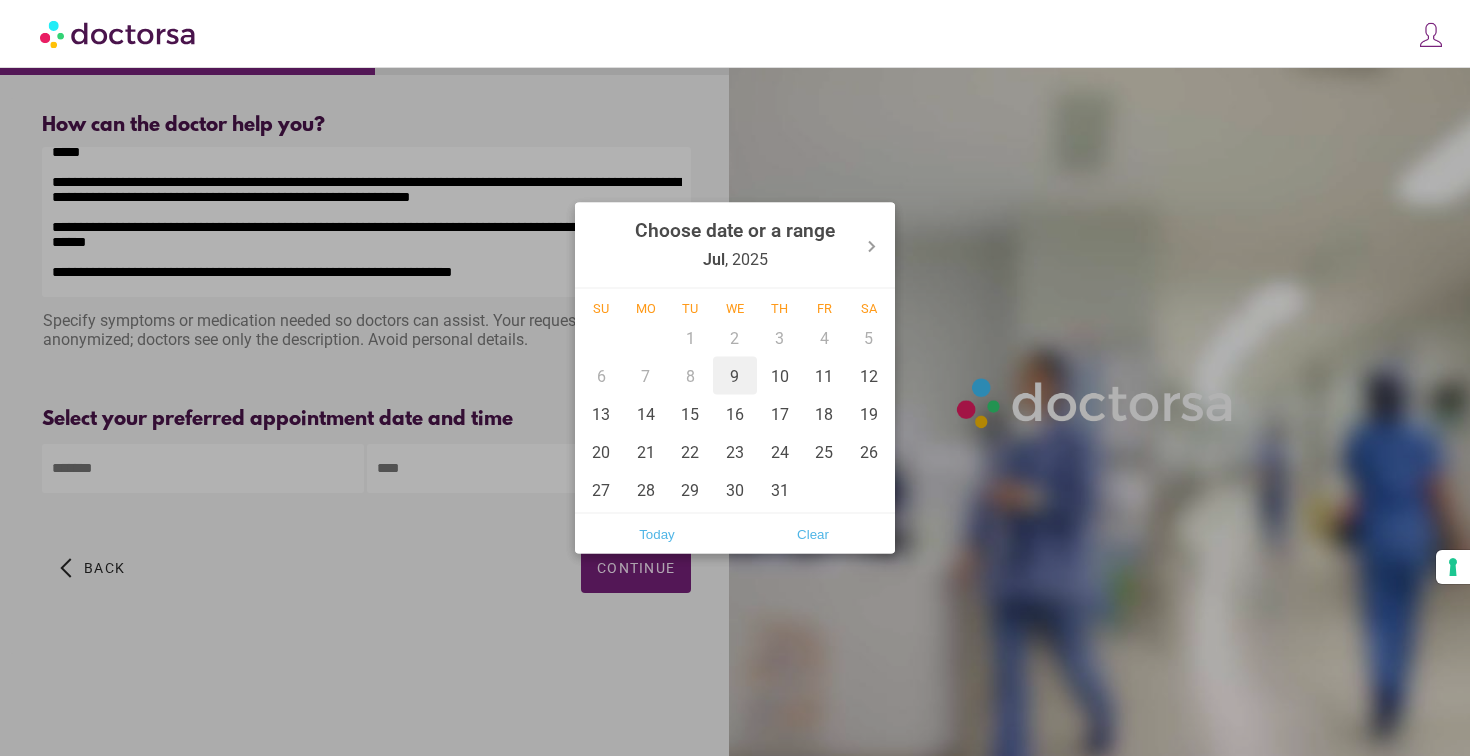 click on "9" at bounding box center (735, 376) 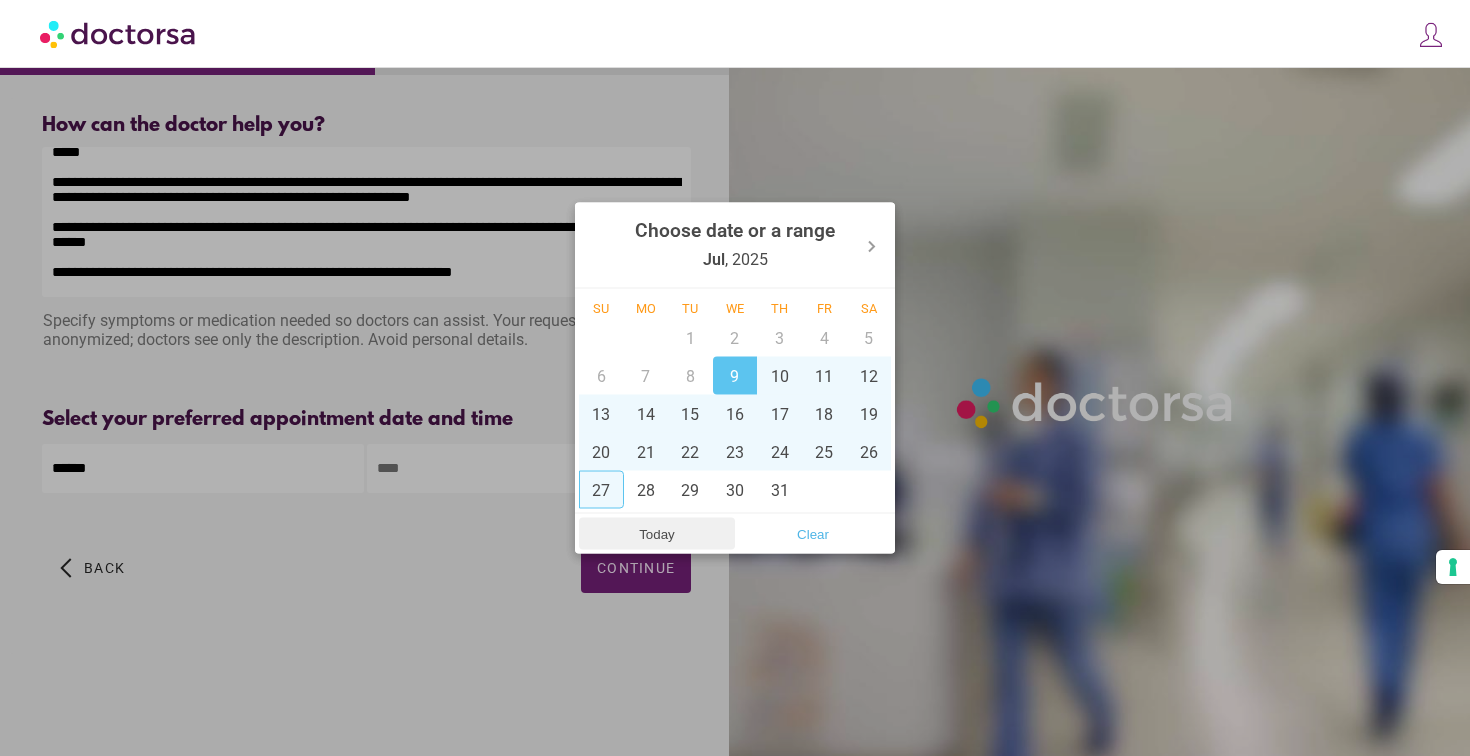 click on "Today" at bounding box center [657, 534] 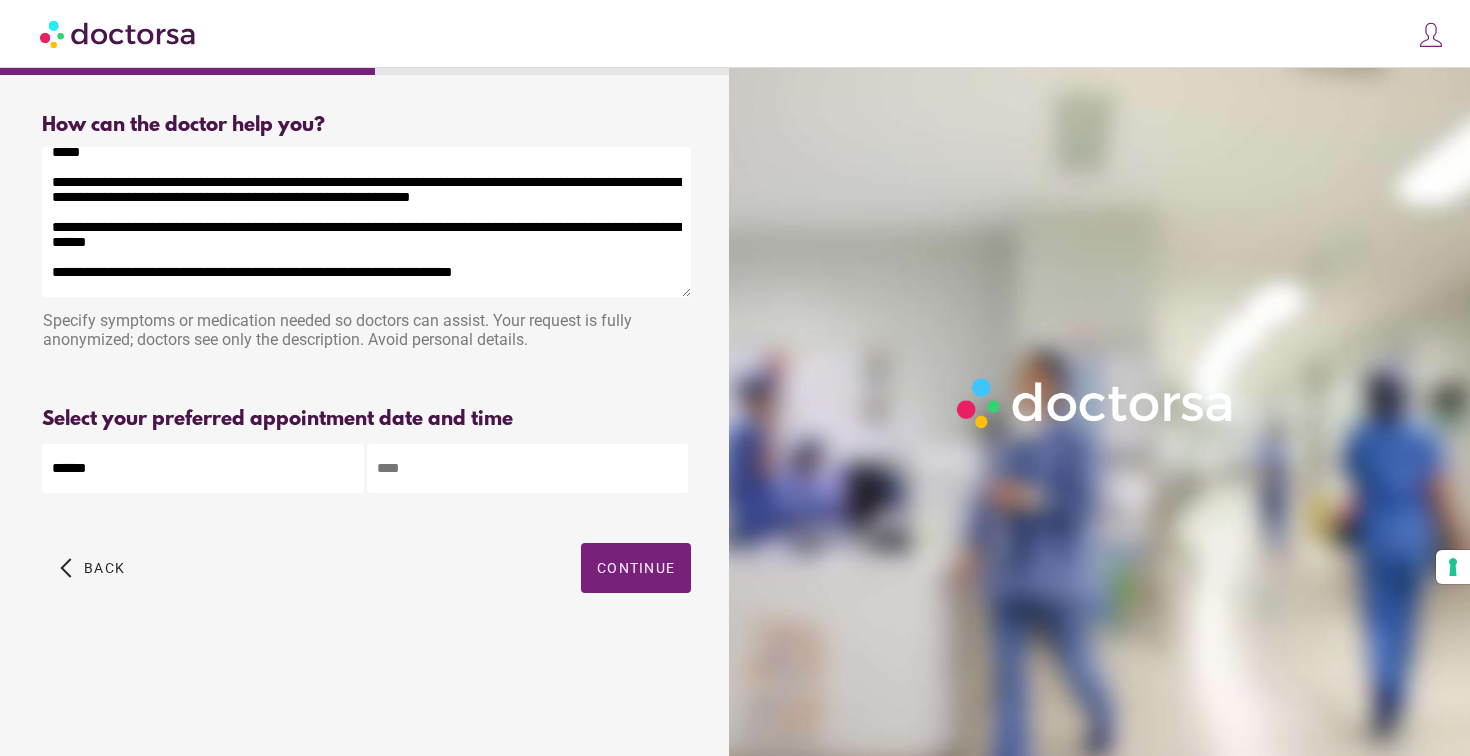 click at bounding box center (528, 468) 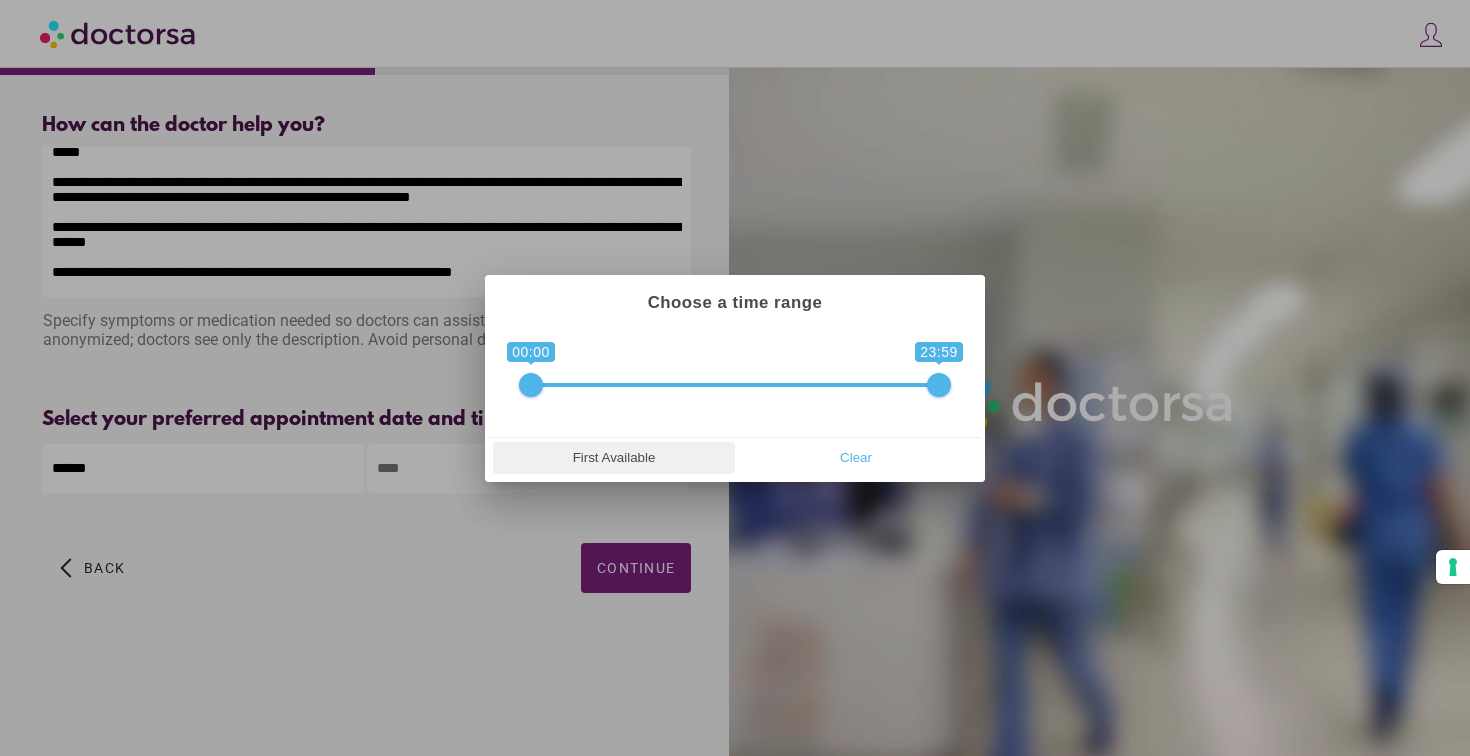 click on "First Available" at bounding box center [614, 458] 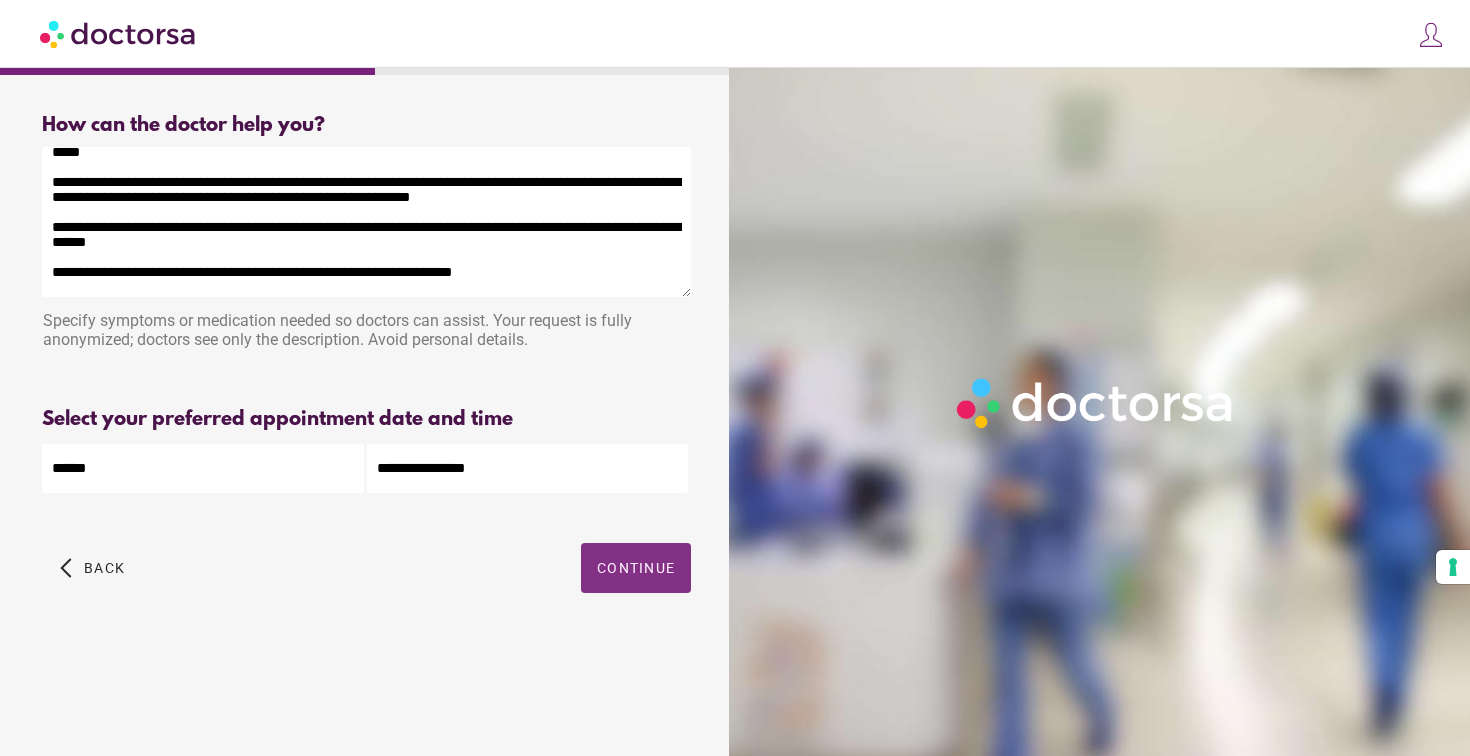 click at bounding box center (636, 568) 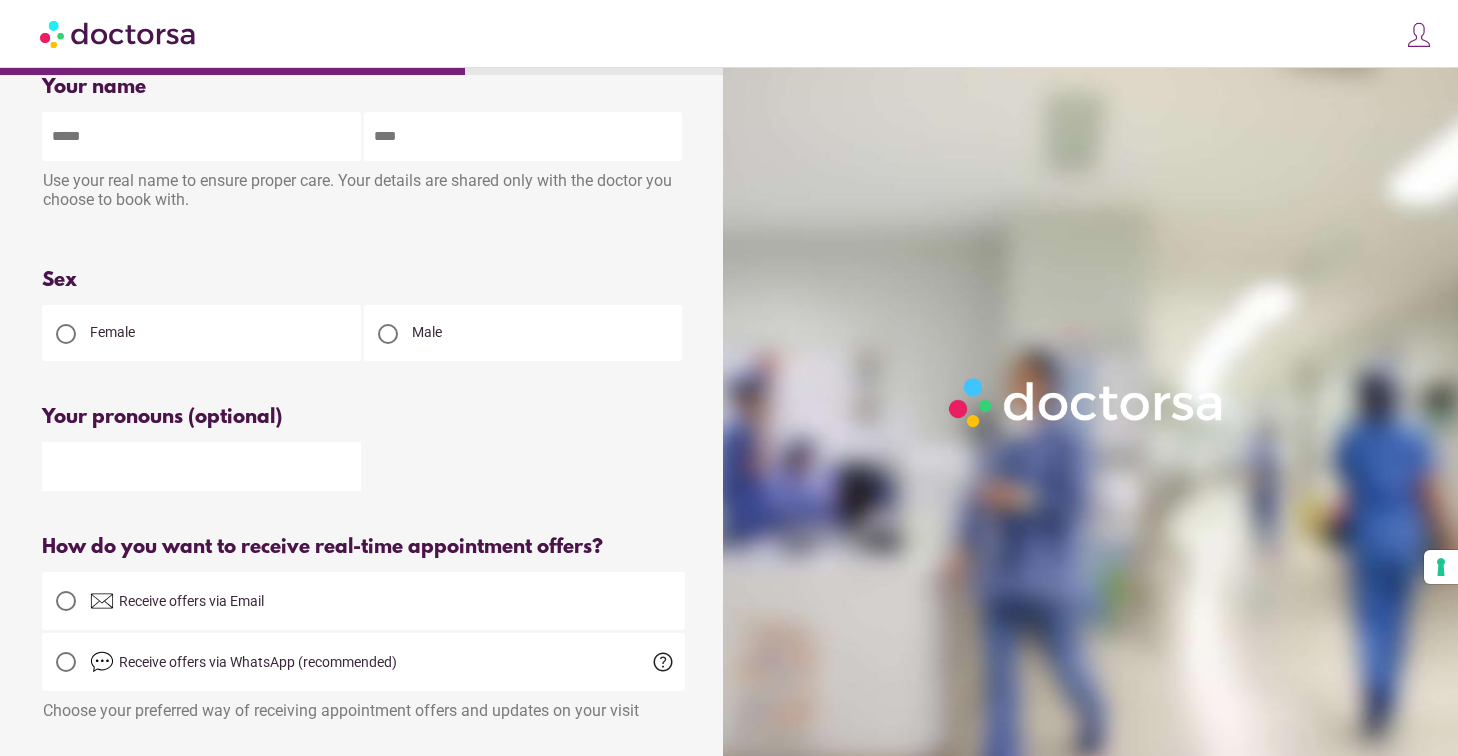scroll, scrollTop: 40, scrollLeft: 0, axis: vertical 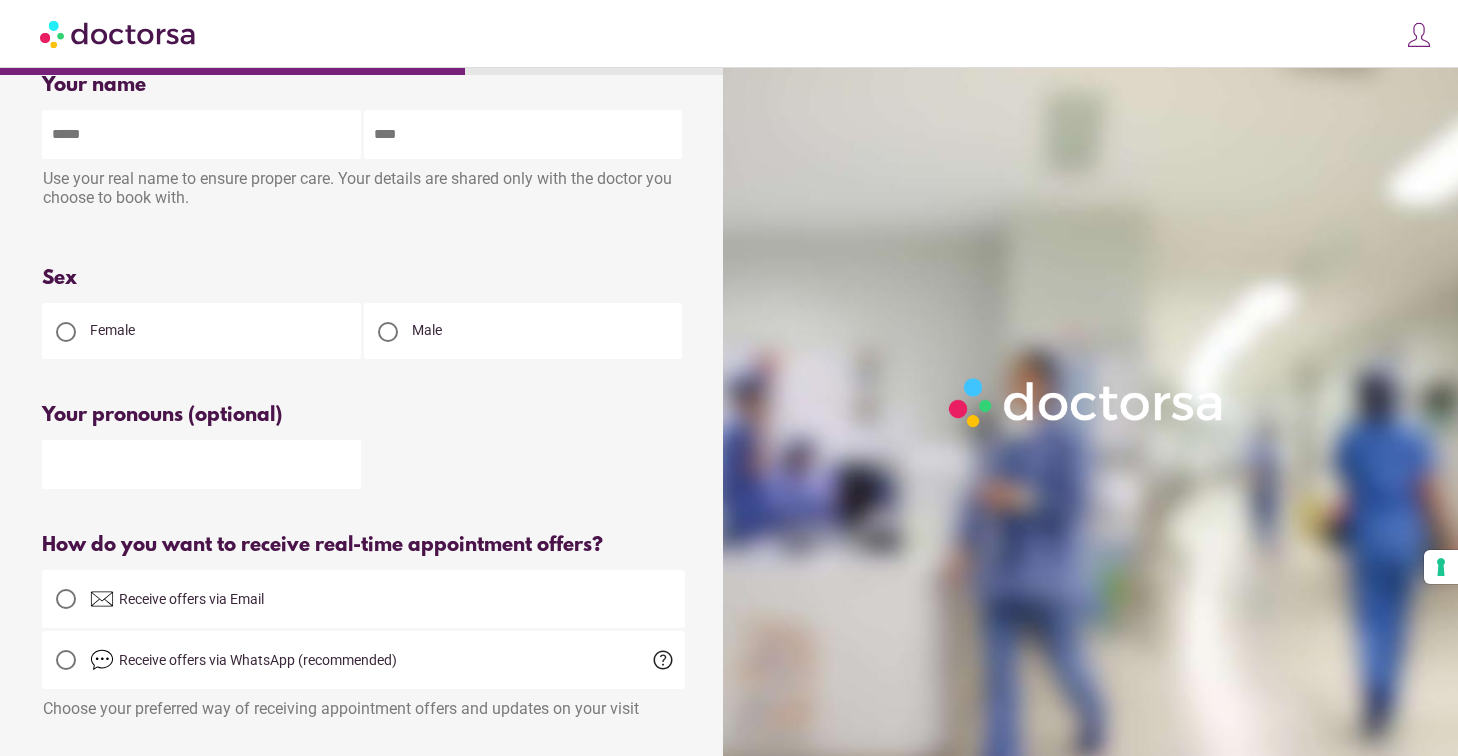 click on "Female" at bounding box center [201, 331] 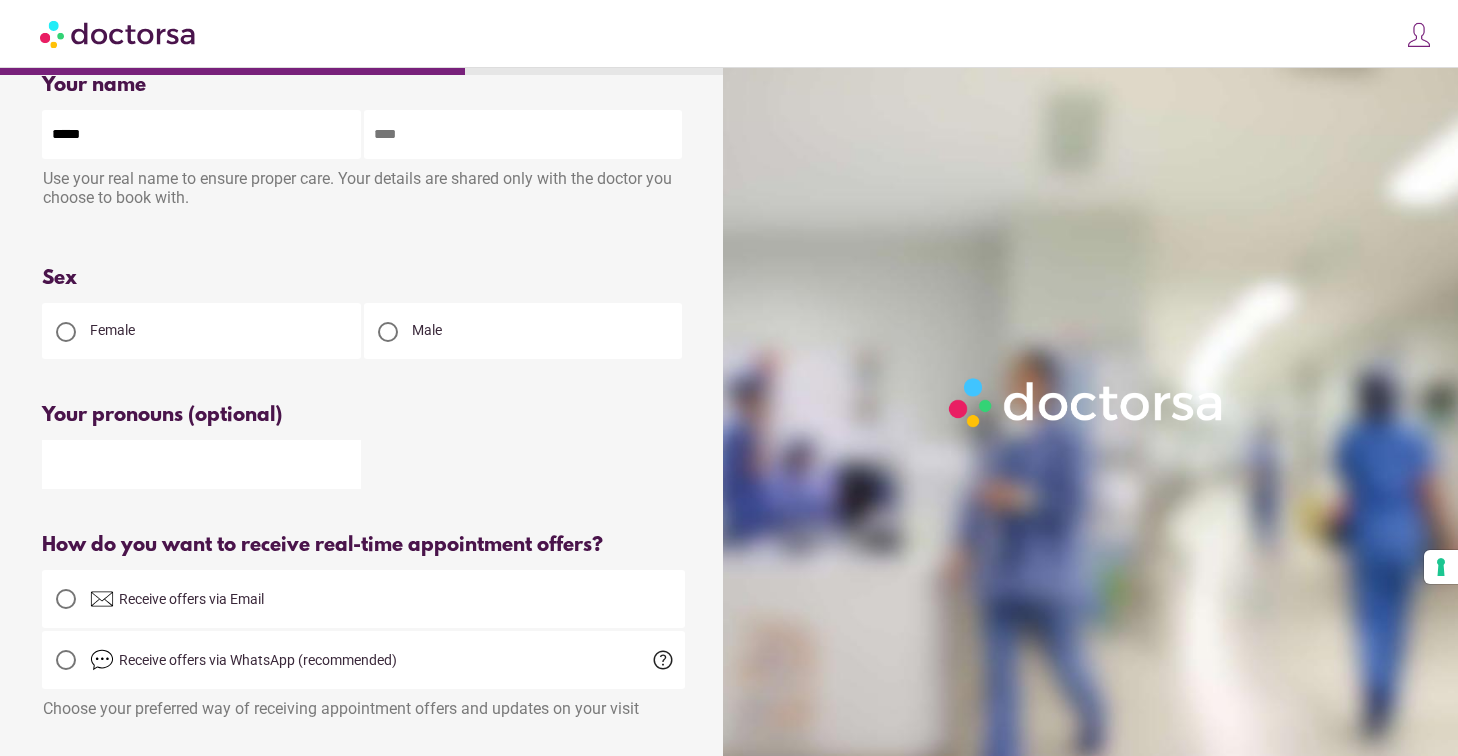 type on "*****" 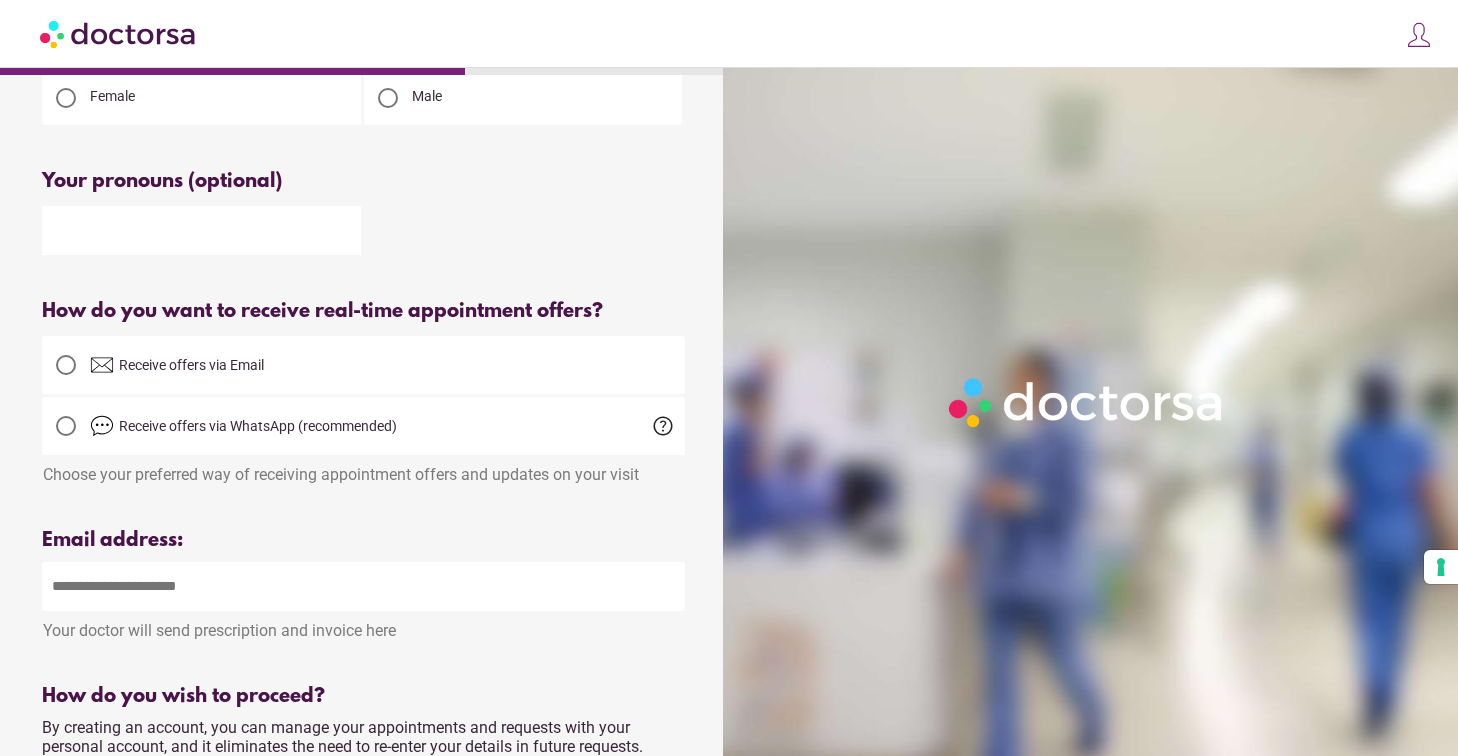 scroll, scrollTop: 419, scrollLeft: 0, axis: vertical 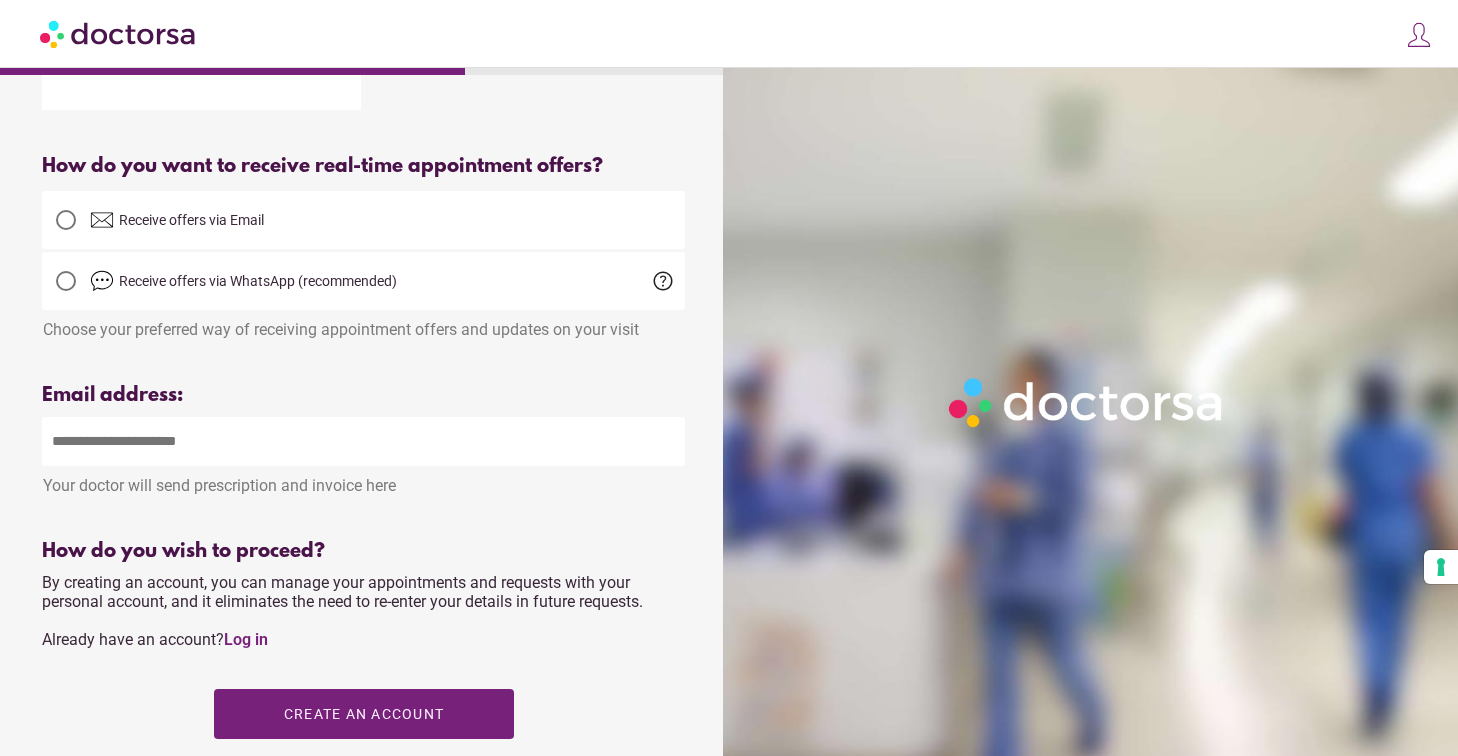 type on "*******" 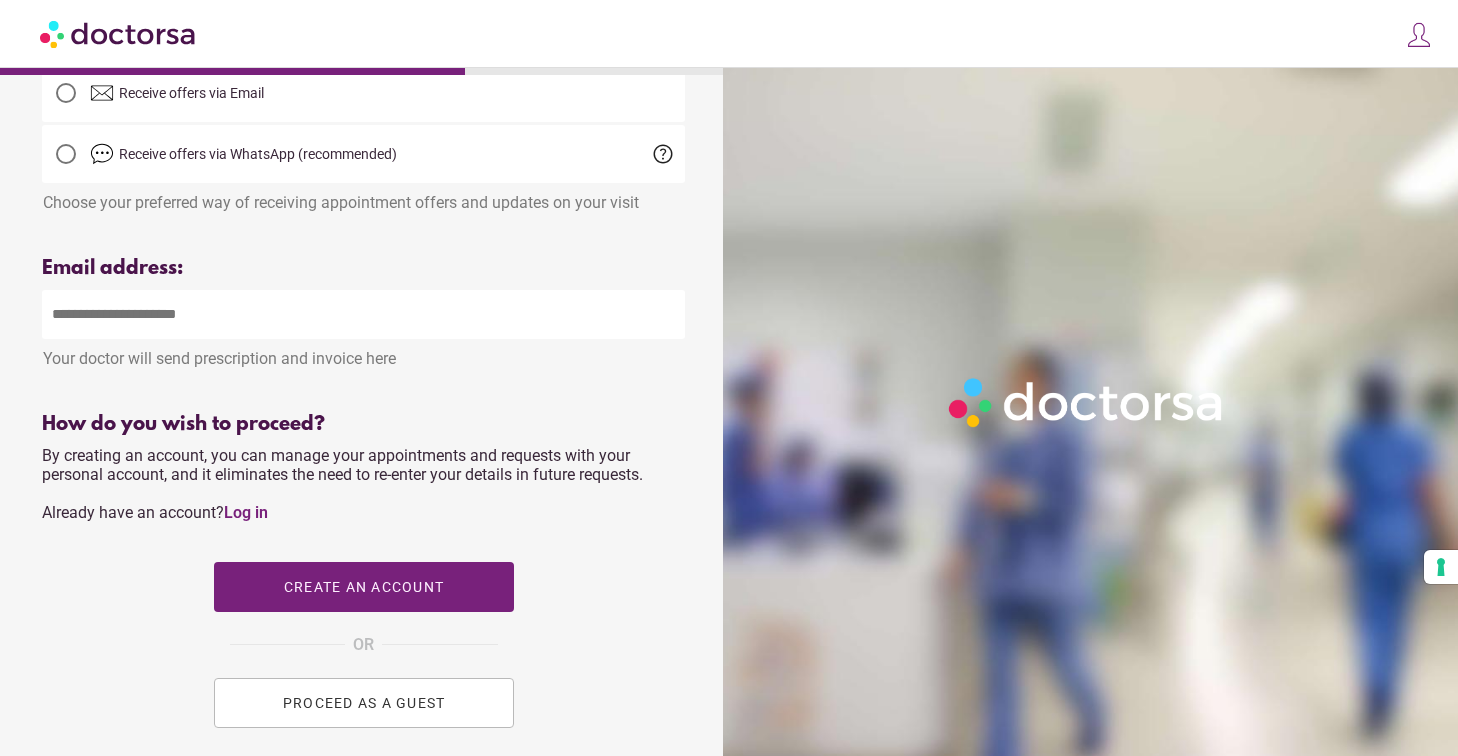 scroll, scrollTop: 547, scrollLeft: 0, axis: vertical 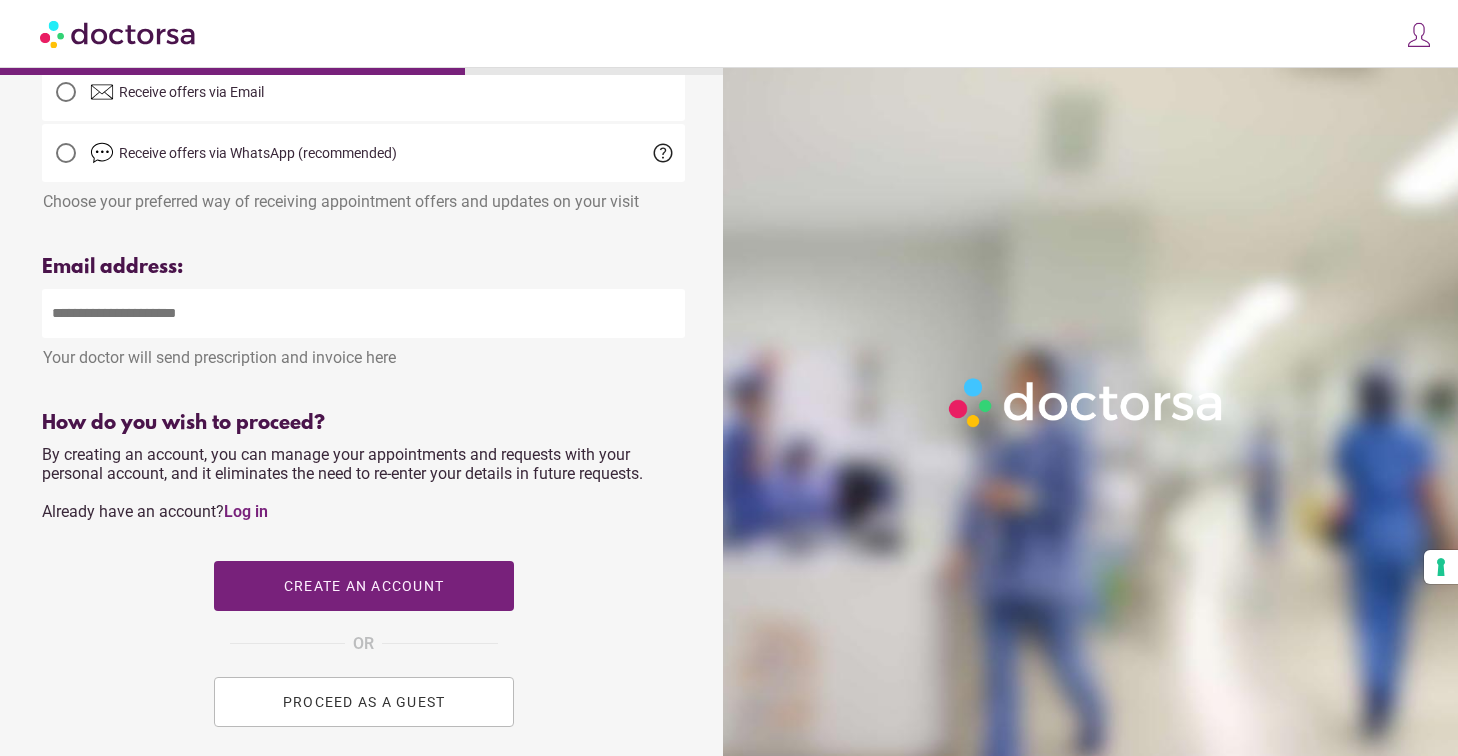 click at bounding box center [363, 313] 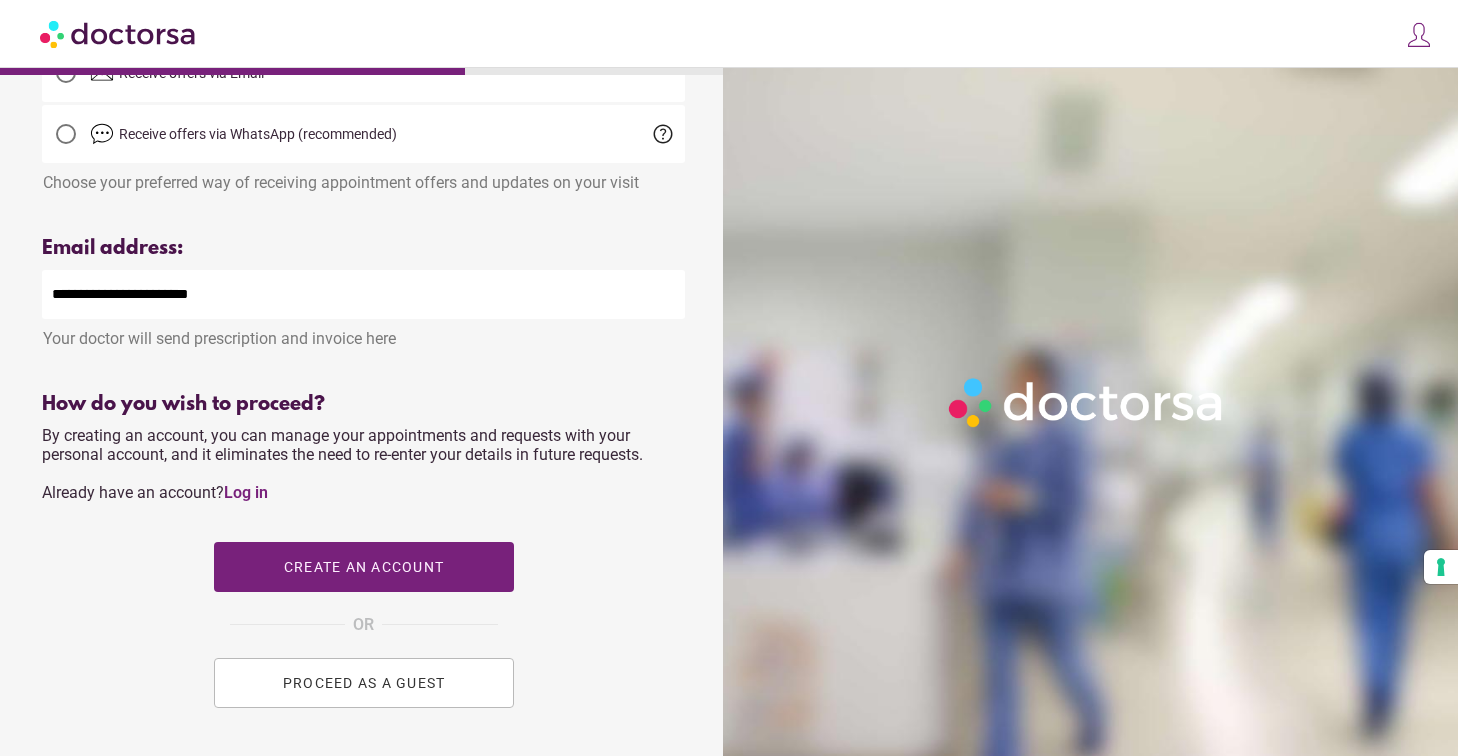 scroll, scrollTop: 583, scrollLeft: 0, axis: vertical 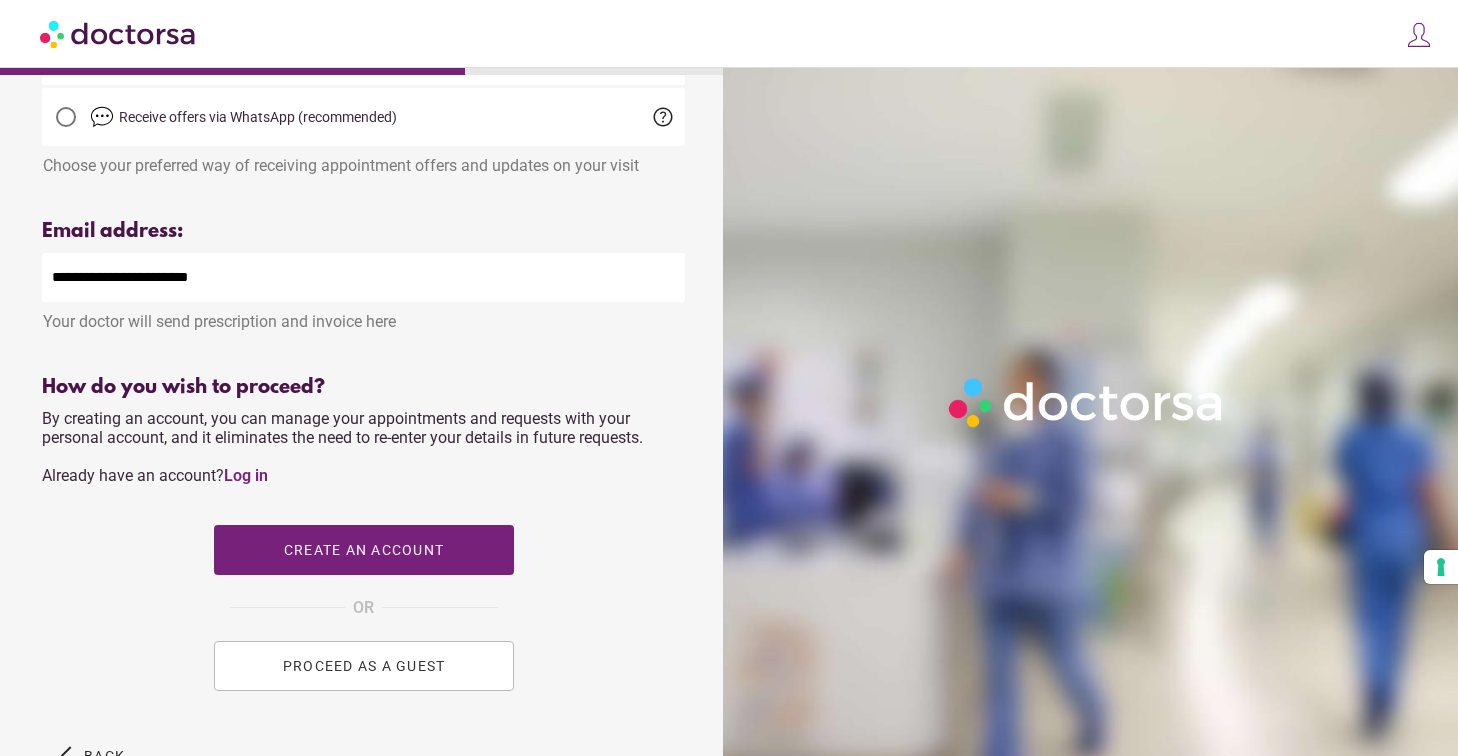 click on "PROCEED AS A GUEST" at bounding box center [364, 666] 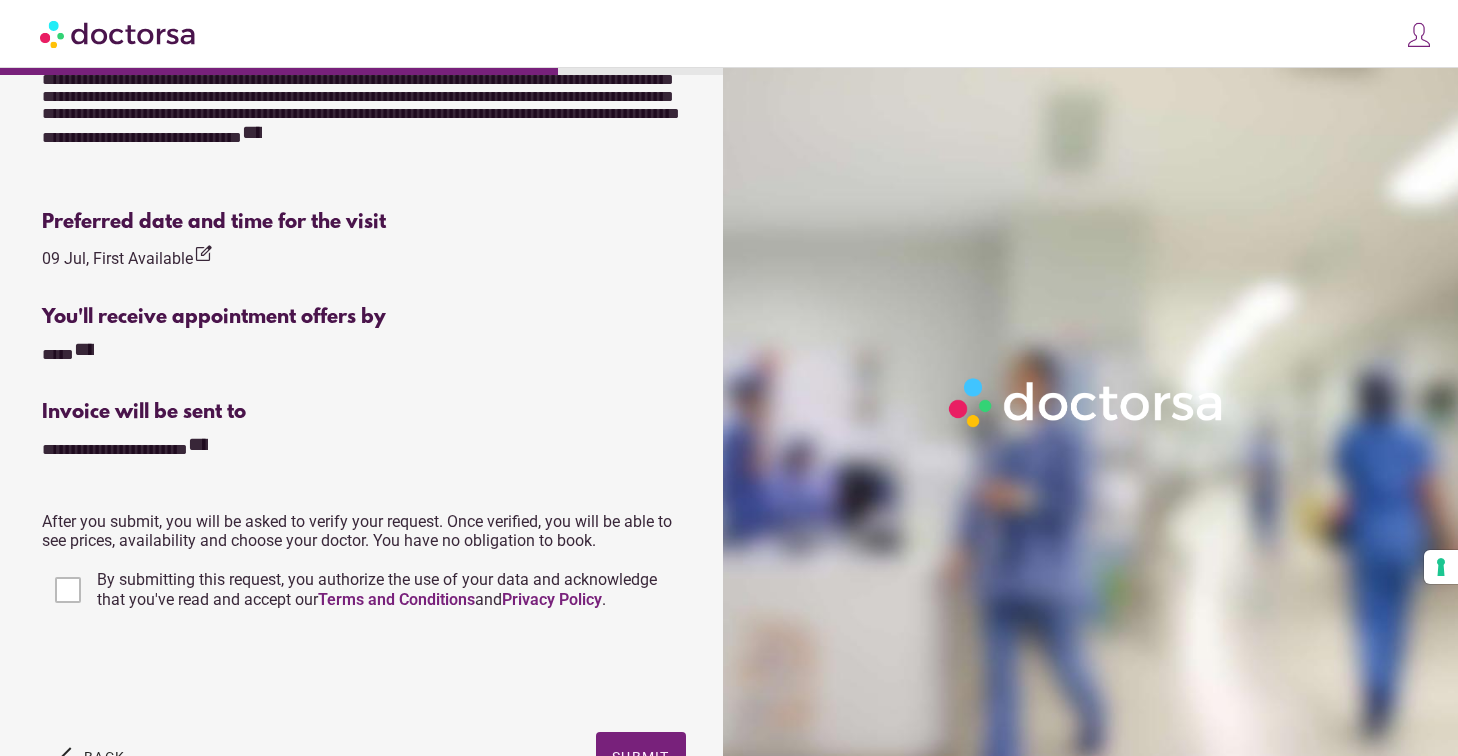 scroll, scrollTop: 777, scrollLeft: 0, axis: vertical 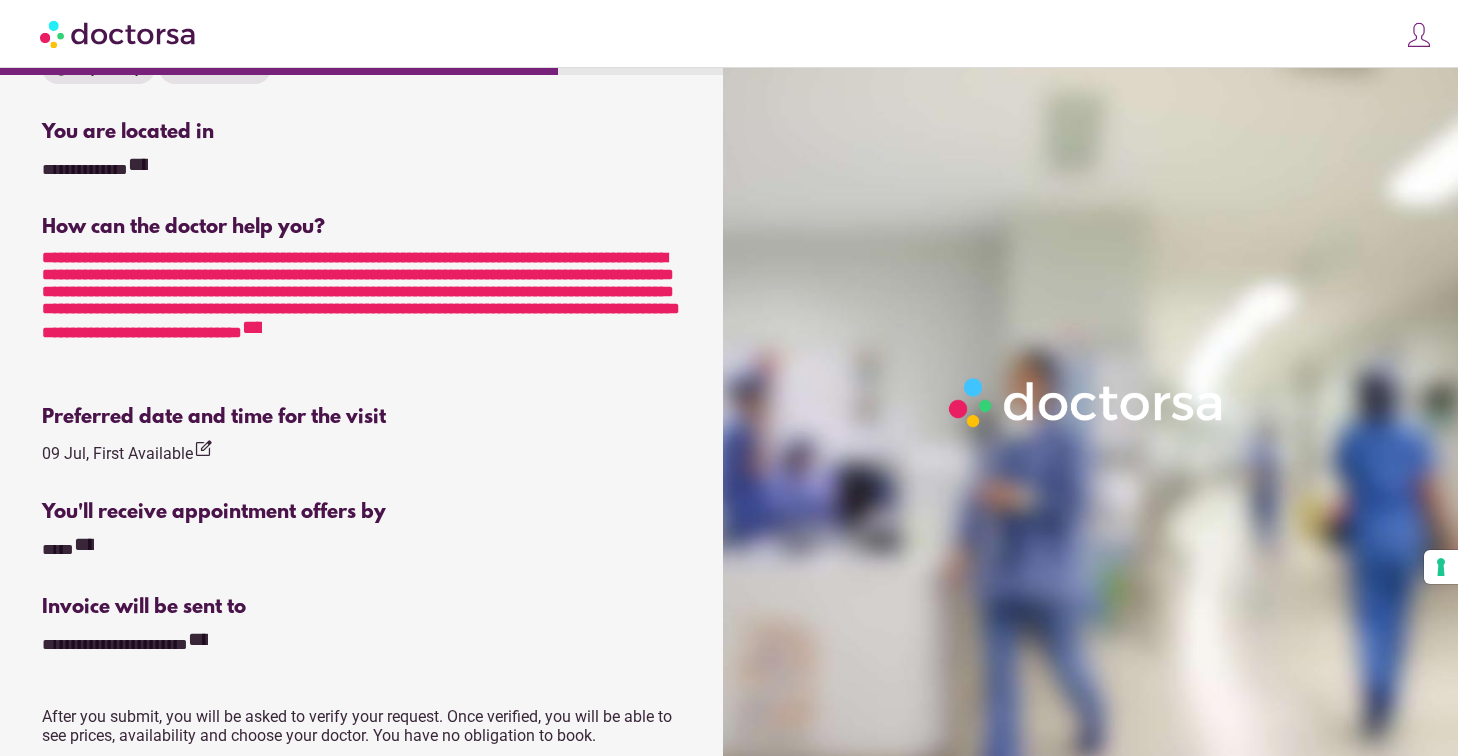 click on "**********" at bounding box center [252, 327] 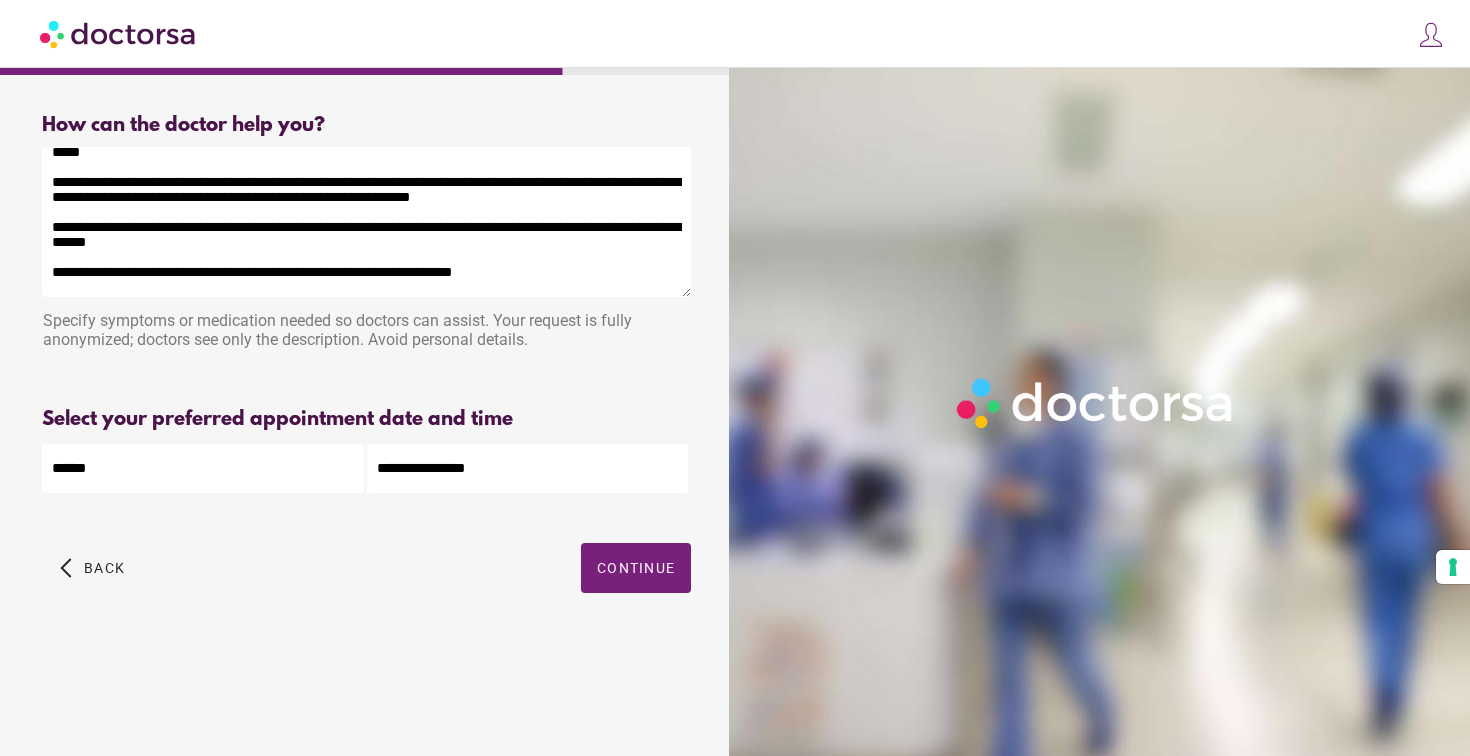 drag, startPoint x: 414, startPoint y: 168, endPoint x: 558, endPoint y: 166, distance: 144.01389 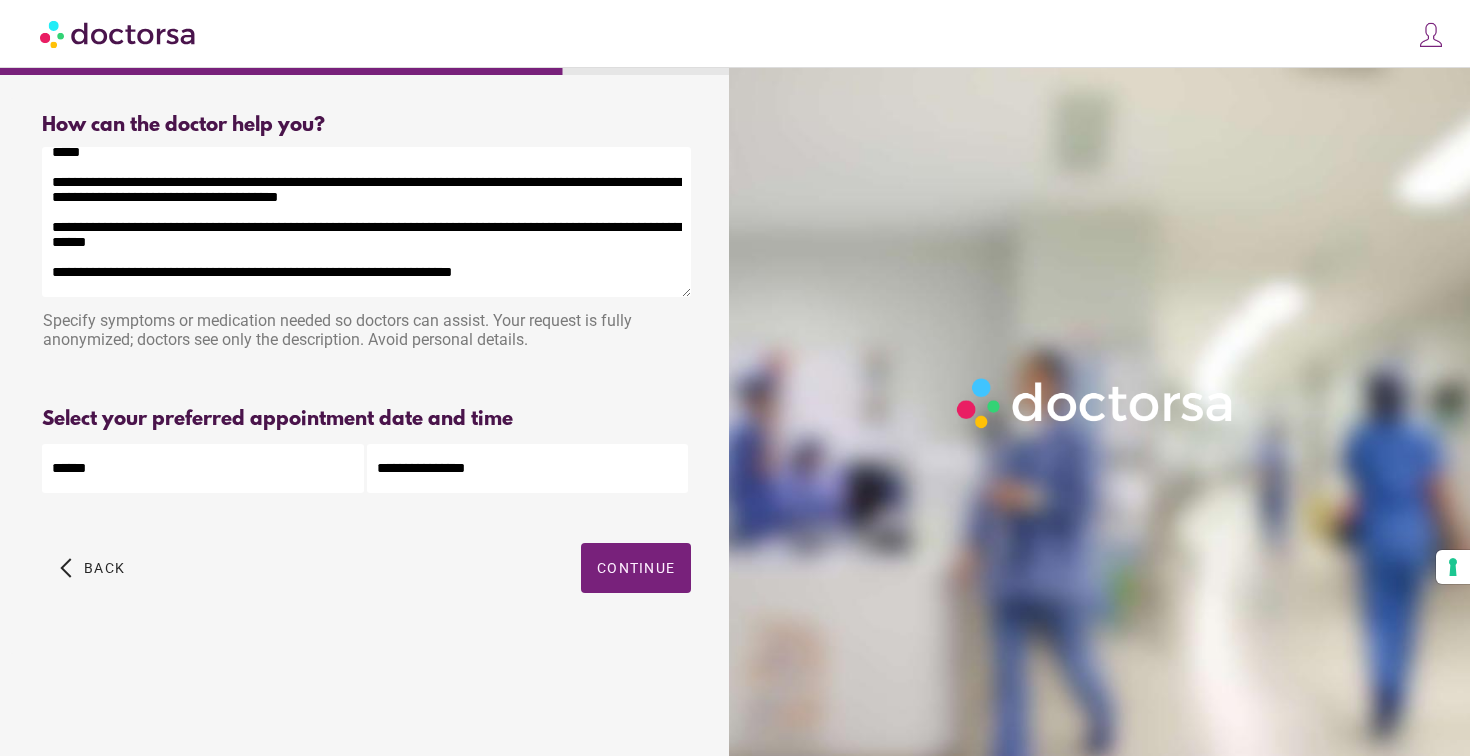 drag, startPoint x: 313, startPoint y: 185, endPoint x: 372, endPoint y: 185, distance: 59 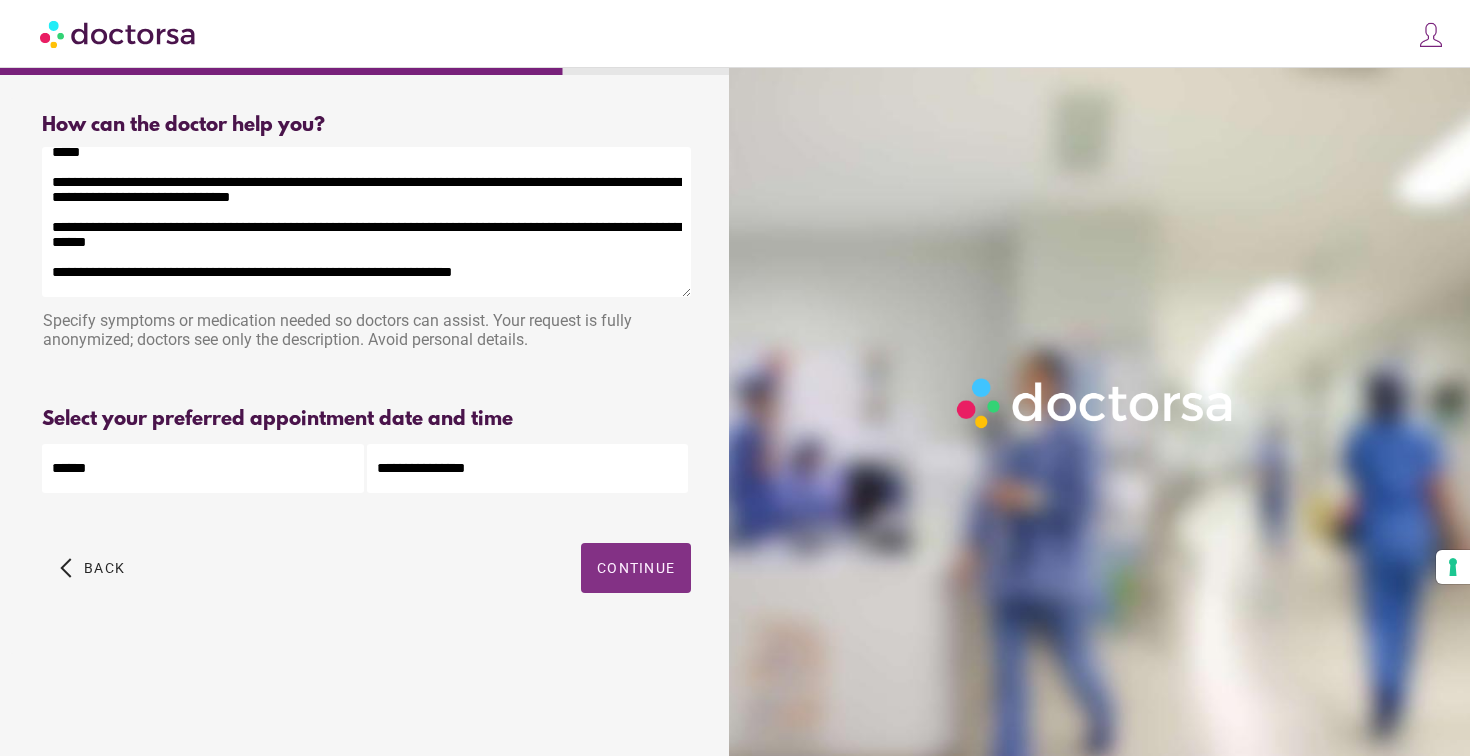 type on "**********" 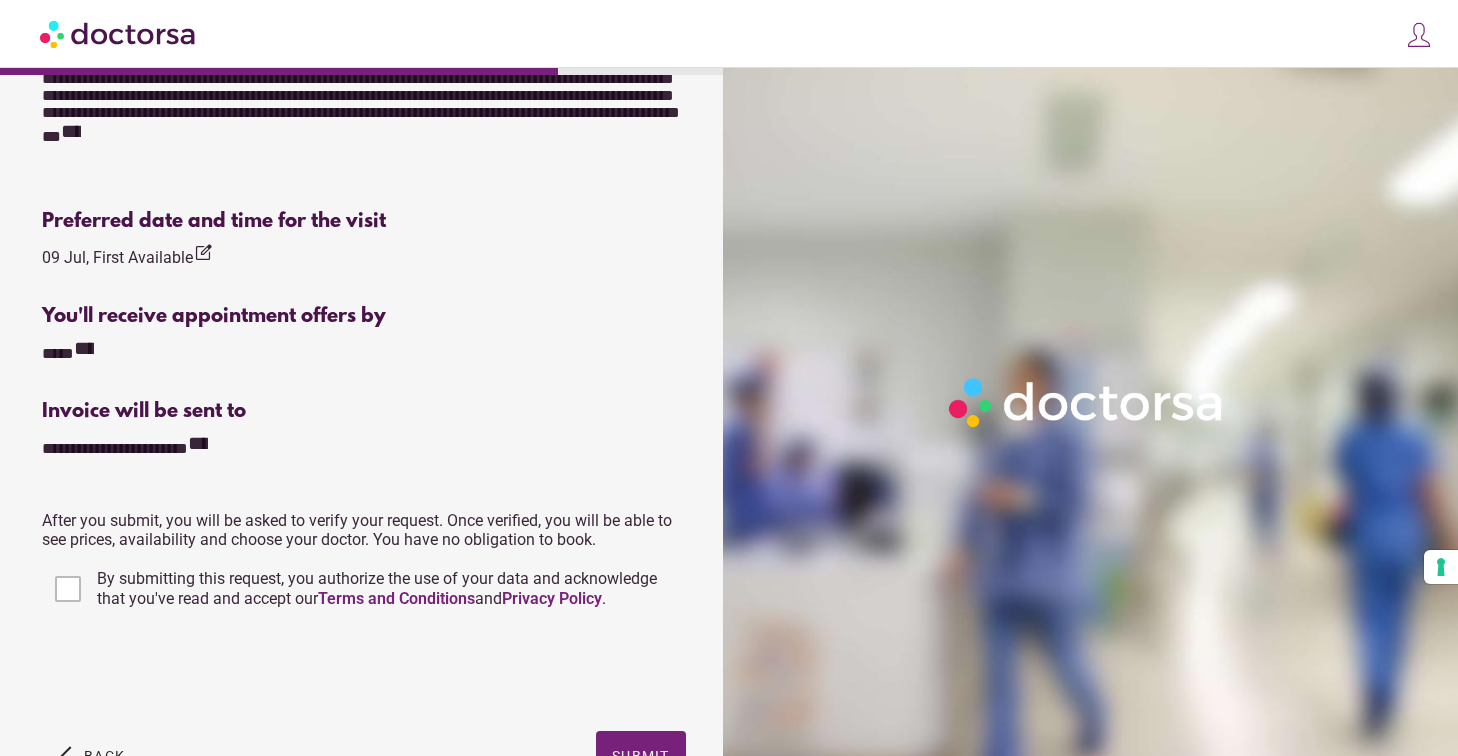 scroll, scrollTop: 777, scrollLeft: 0, axis: vertical 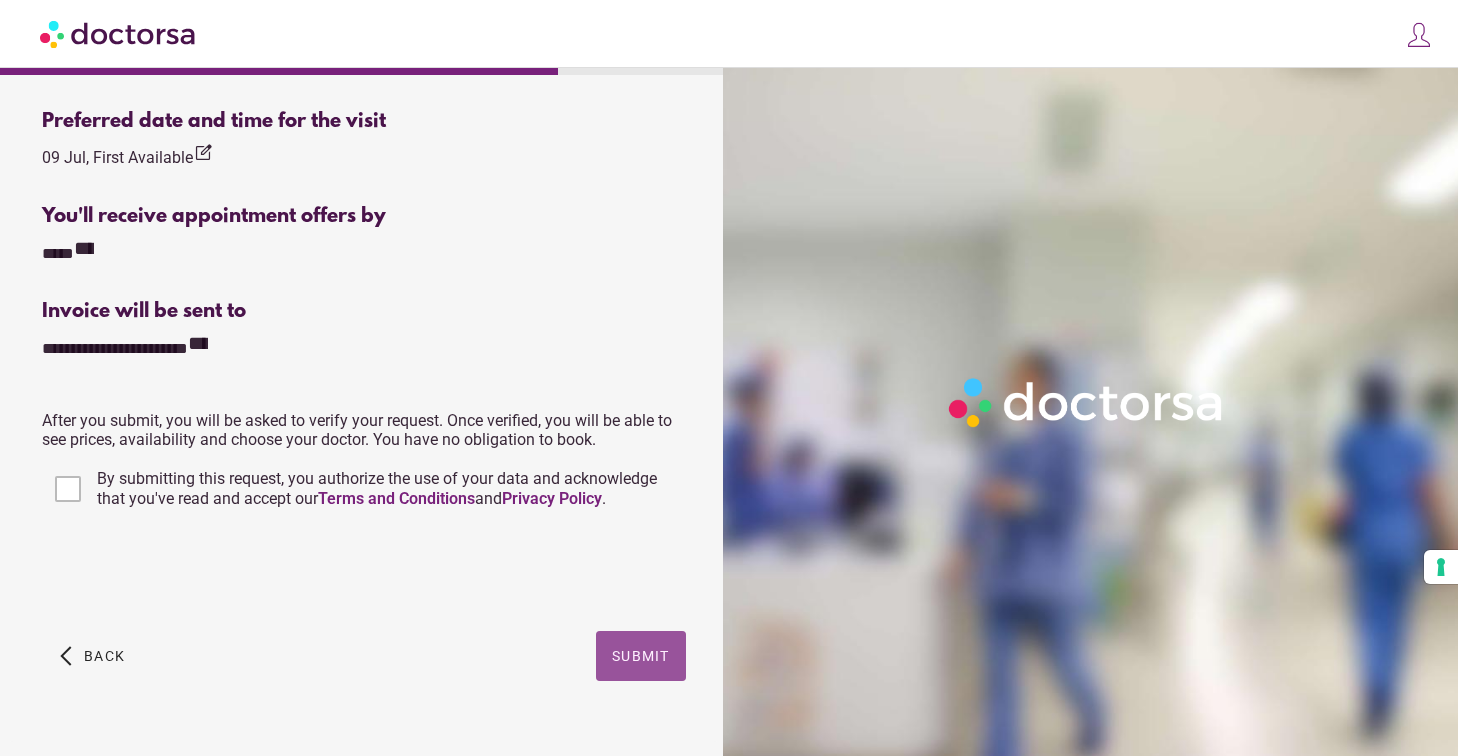 click on "Submit" at bounding box center [641, 656] 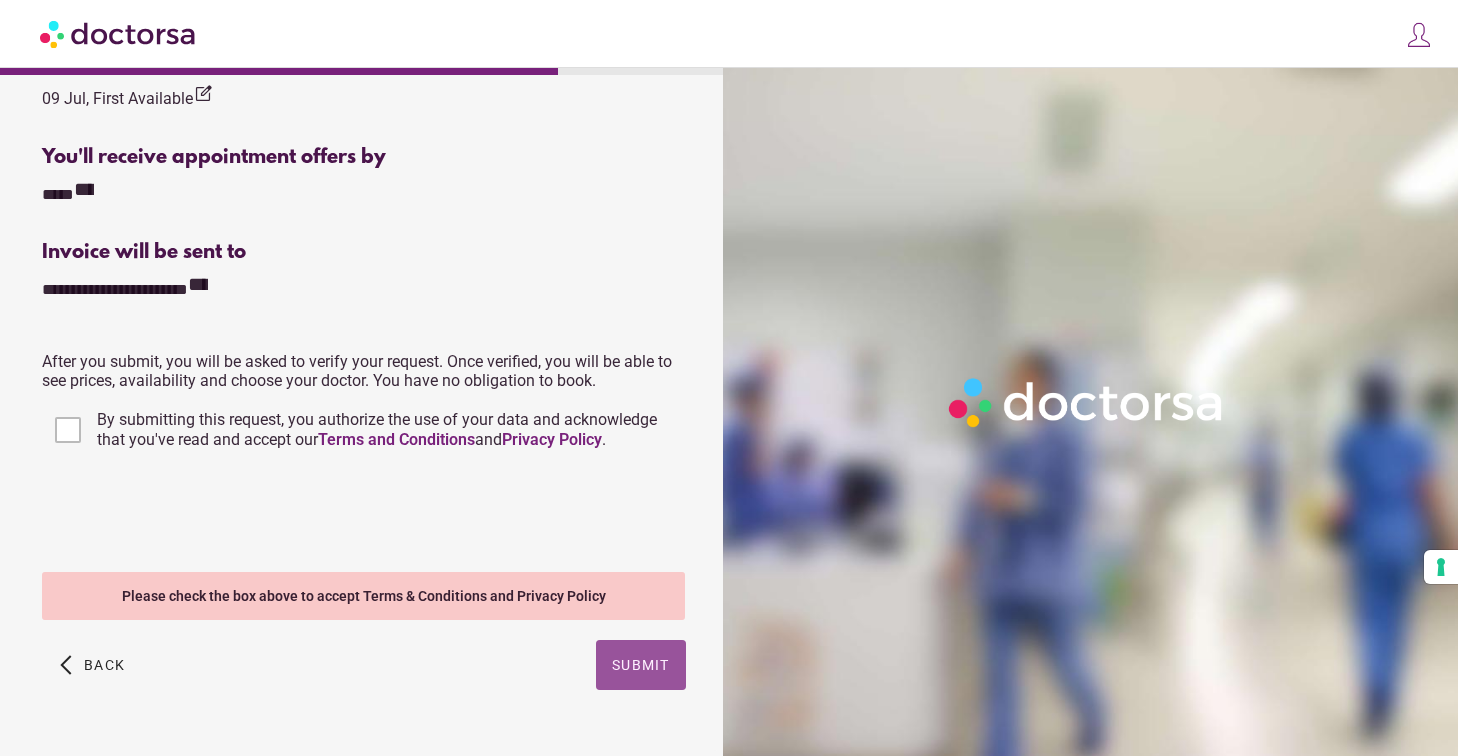 scroll, scrollTop: 801, scrollLeft: 0, axis: vertical 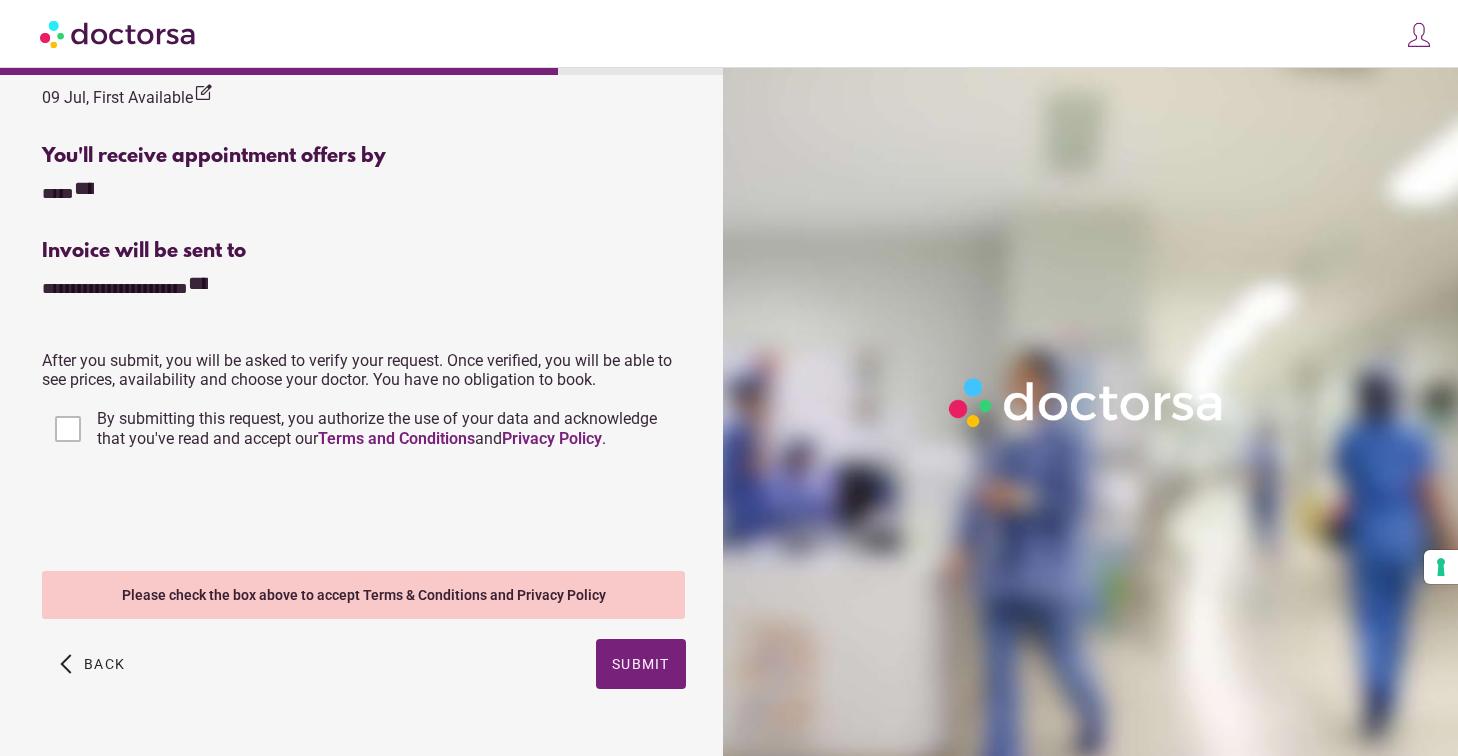 click on "By submitting this request, you authorize the use of your data and acknowledge that
you've read and accept our  Terms and Conditions  and  Privacy Policy ." at bounding box center (377, 428) 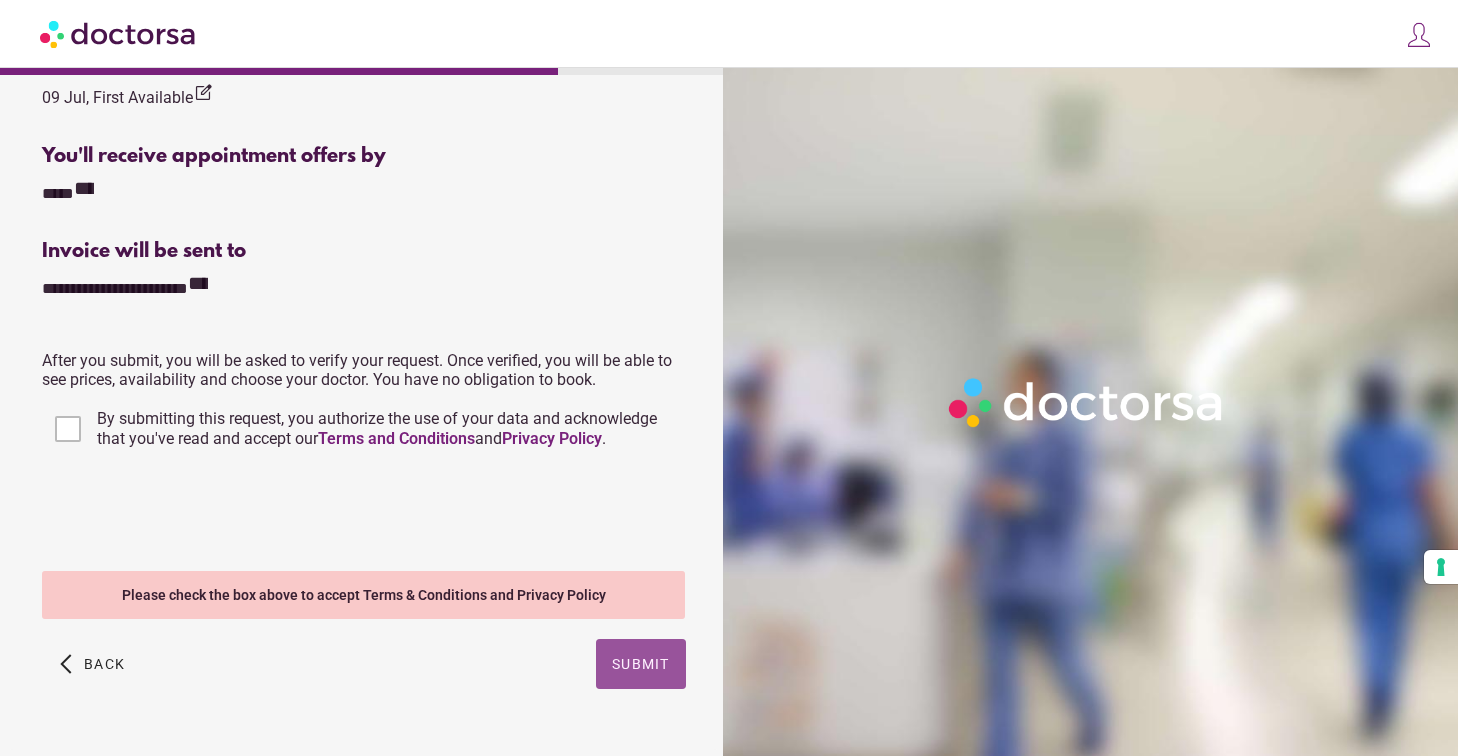 click at bounding box center (641, 664) 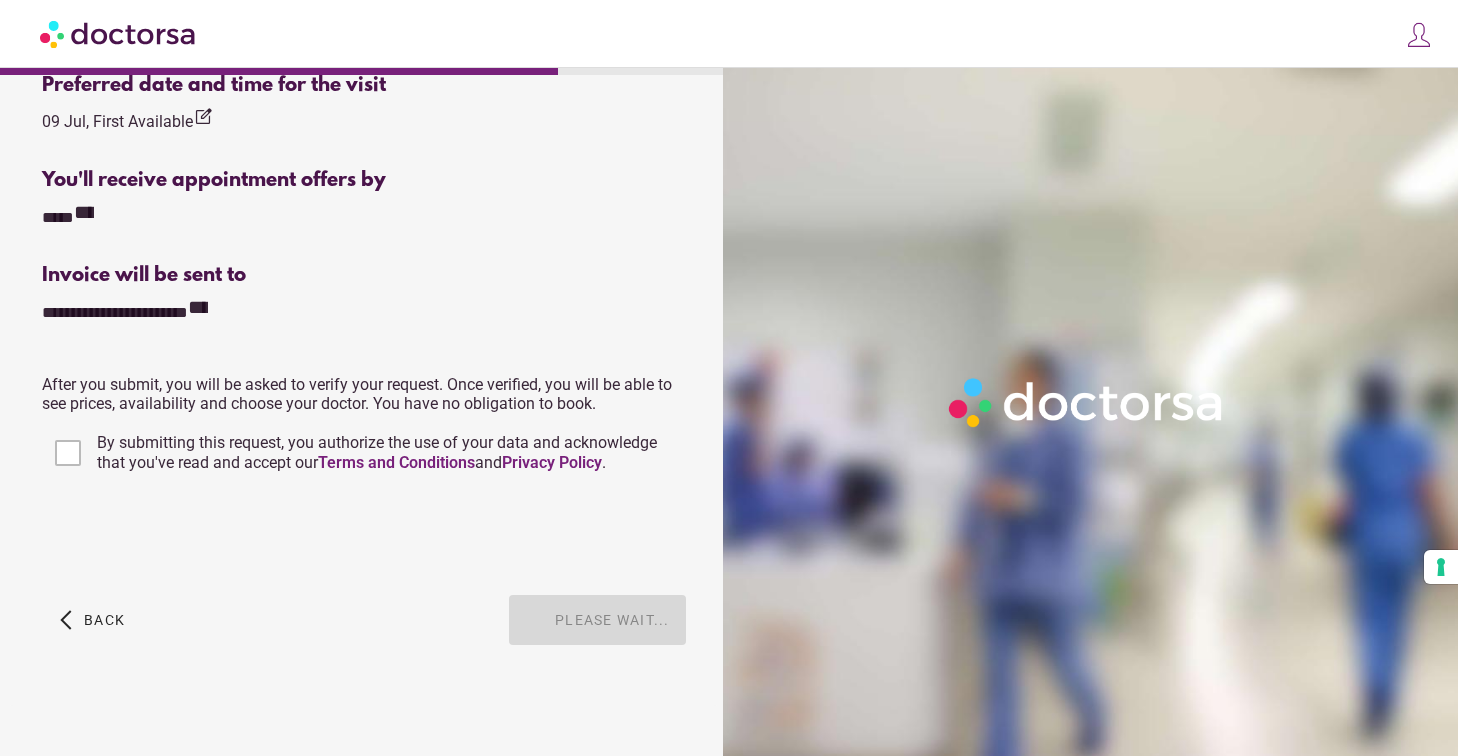 scroll, scrollTop: 777, scrollLeft: 0, axis: vertical 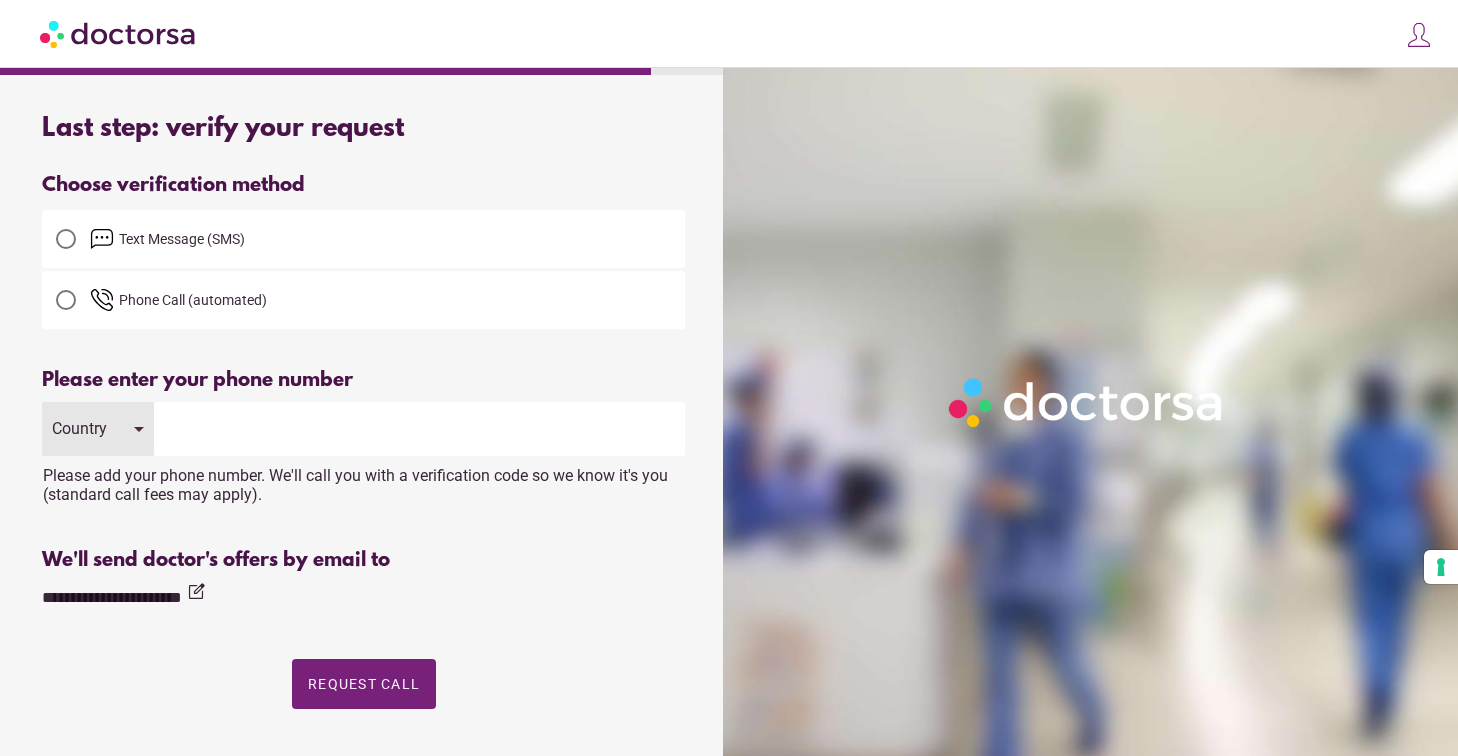 click on "Text Message (SMS)" at bounding box center [387, 239] 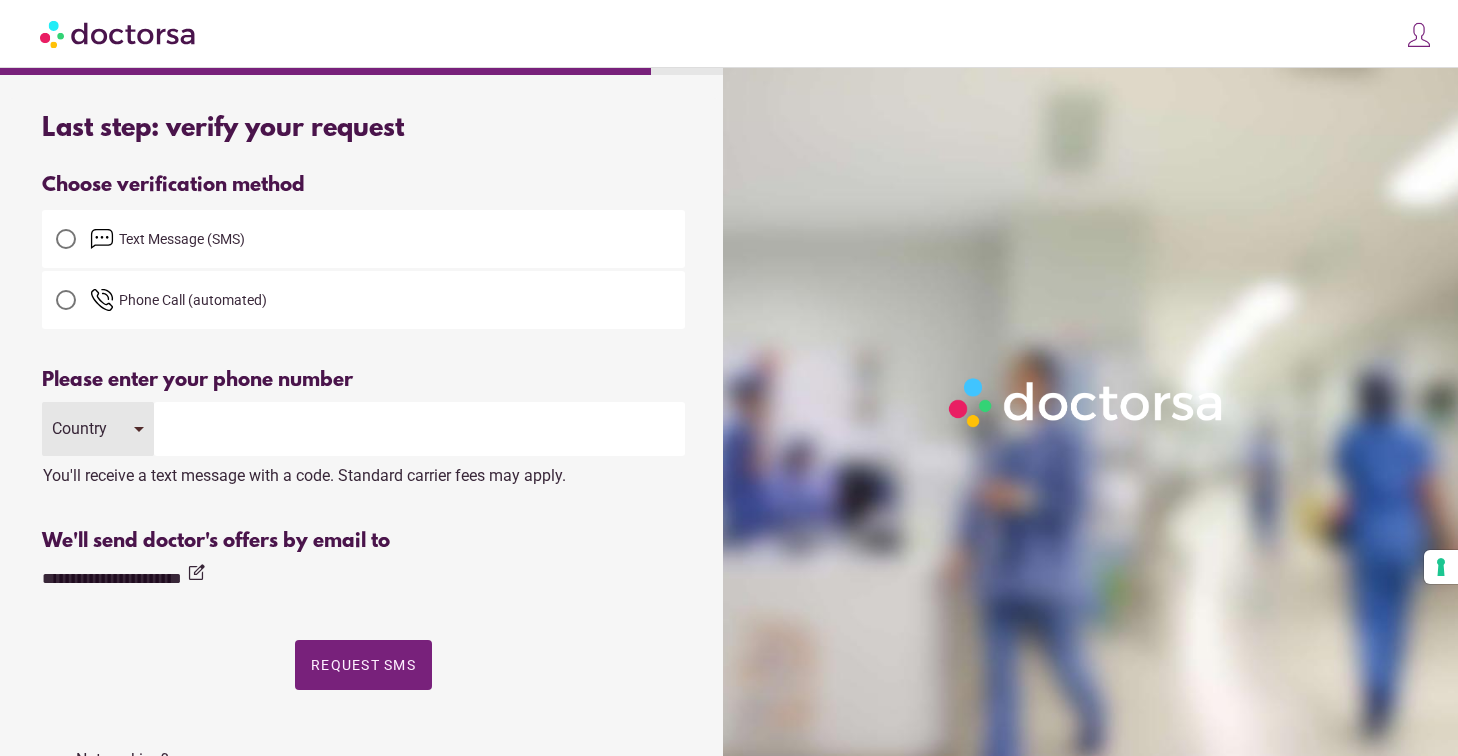 click at bounding box center [419, 429] 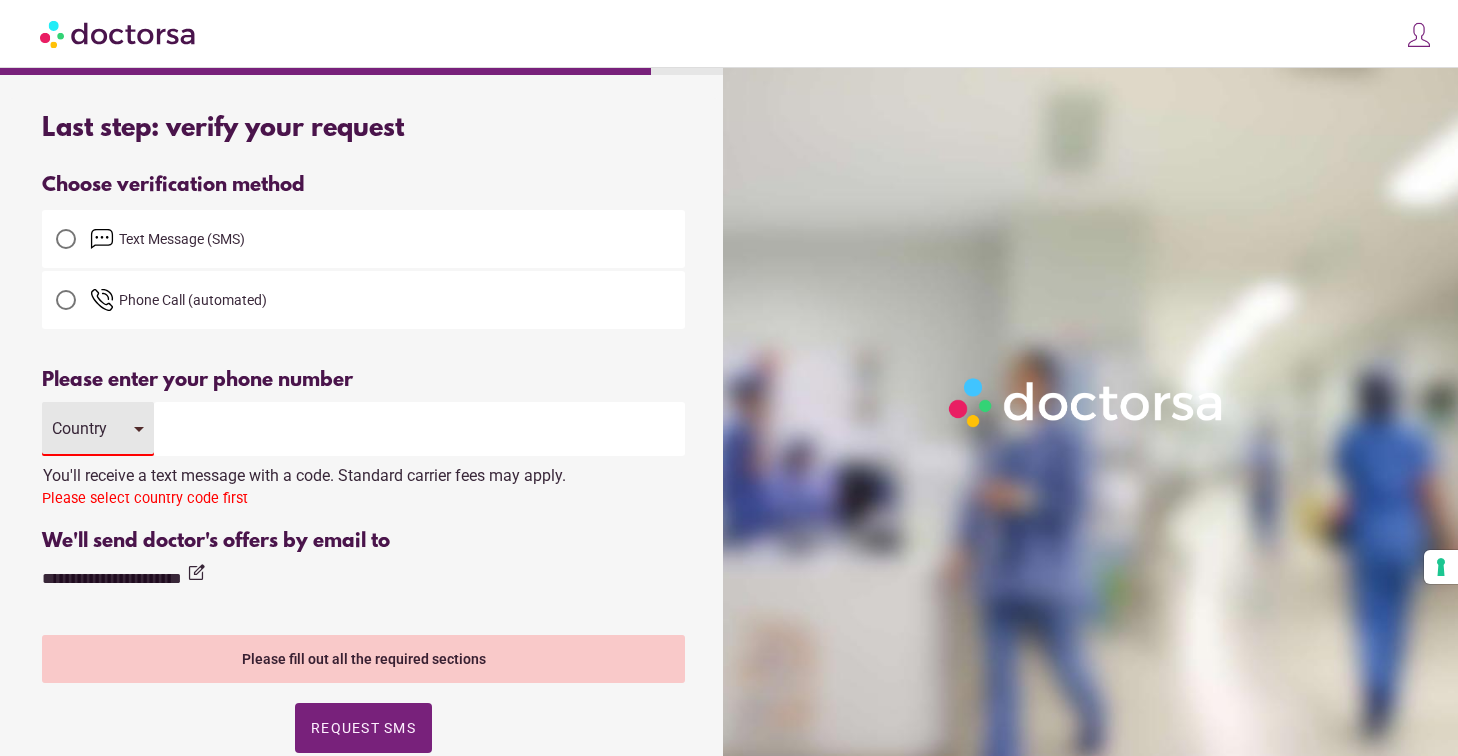 click at bounding box center (419, 429) 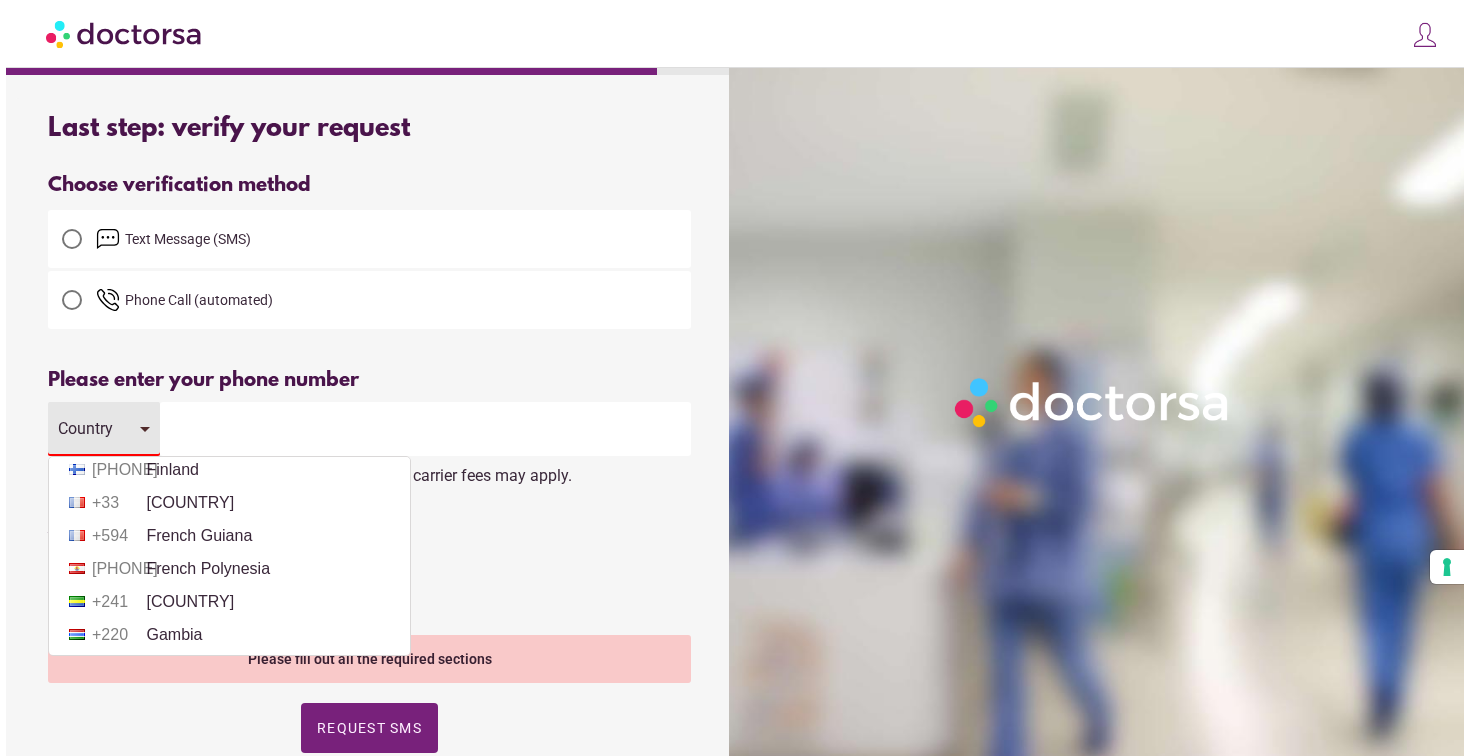 scroll, scrollTop: 2461, scrollLeft: 0, axis: vertical 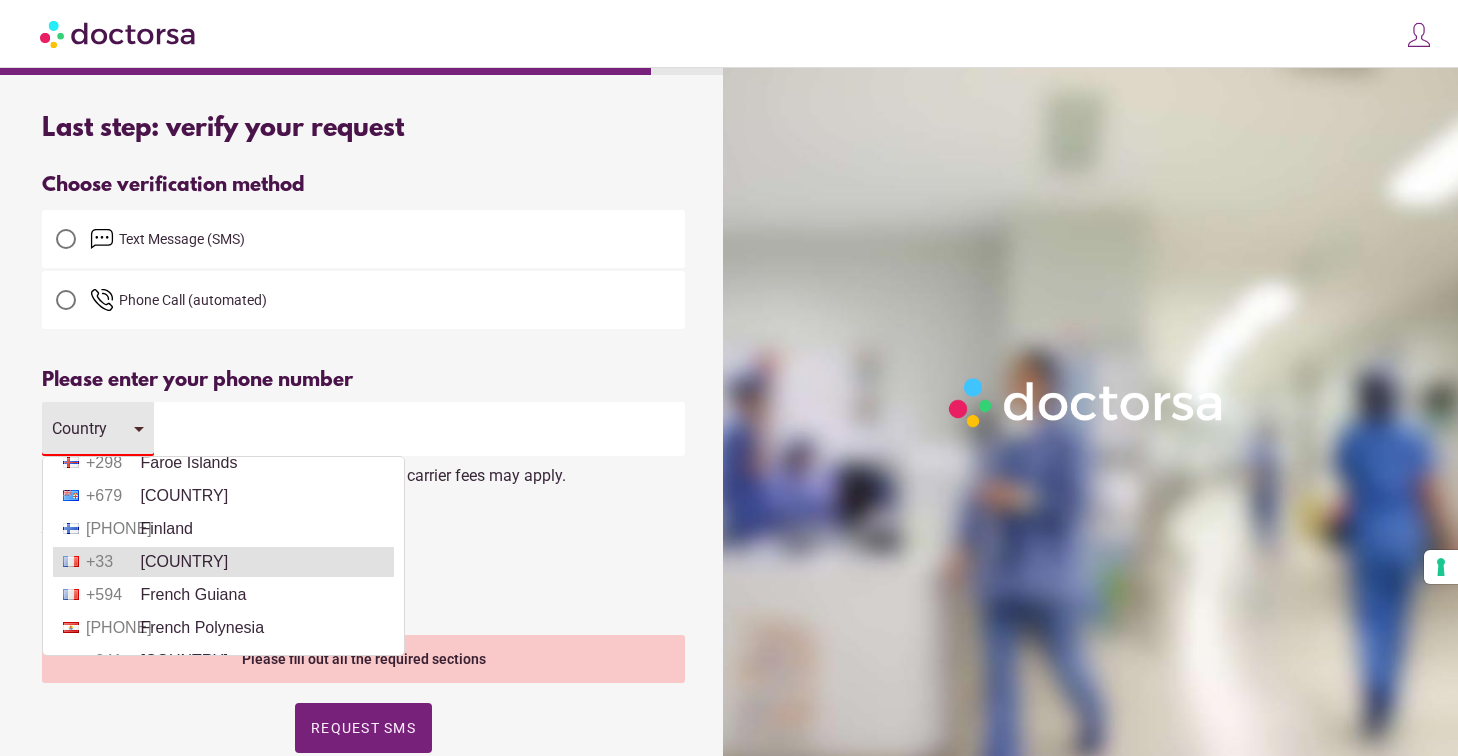 click on "+33   France" at bounding box center (223, 562) 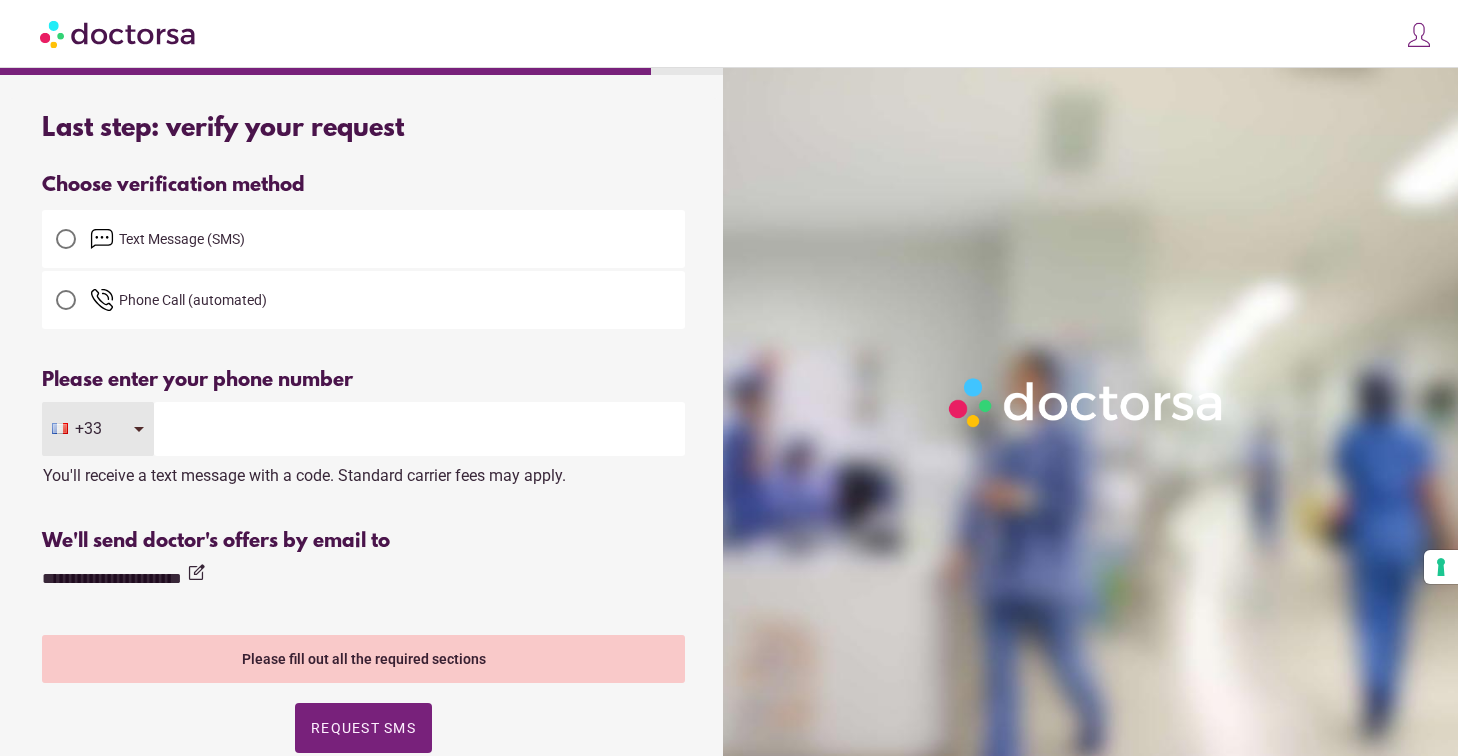 click at bounding box center [419, 429] 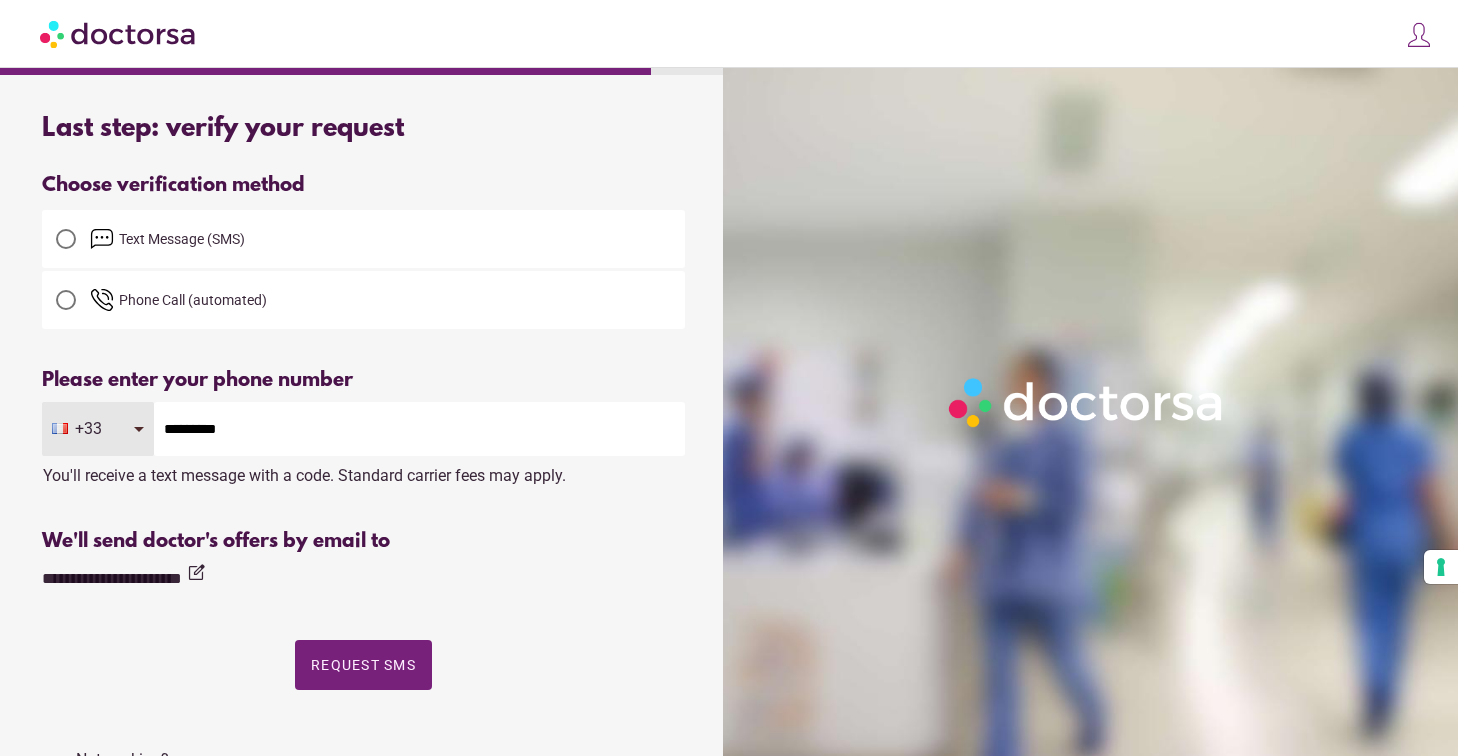 type on "*********" 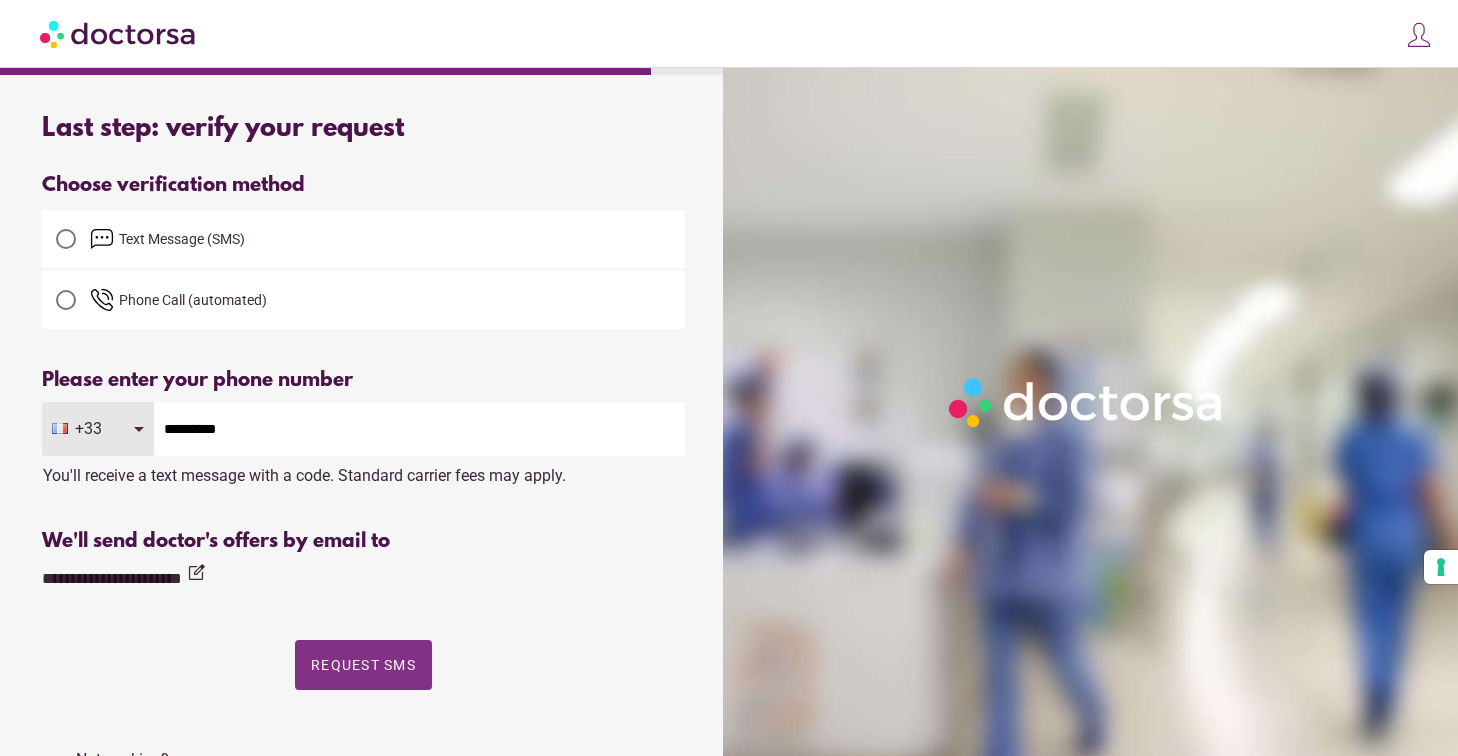 click on "Request SMS" at bounding box center [363, 665] 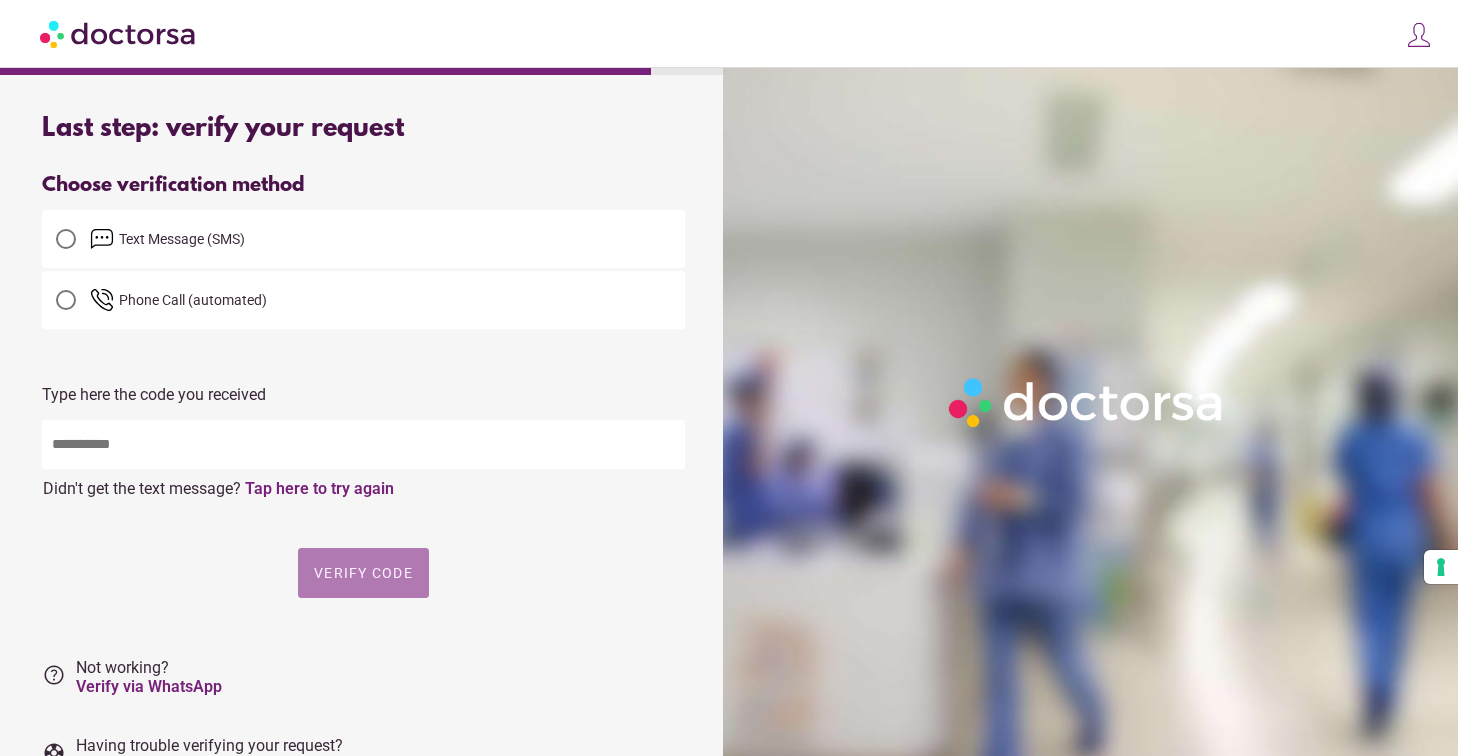 click on "Verify code" at bounding box center (363, 573) 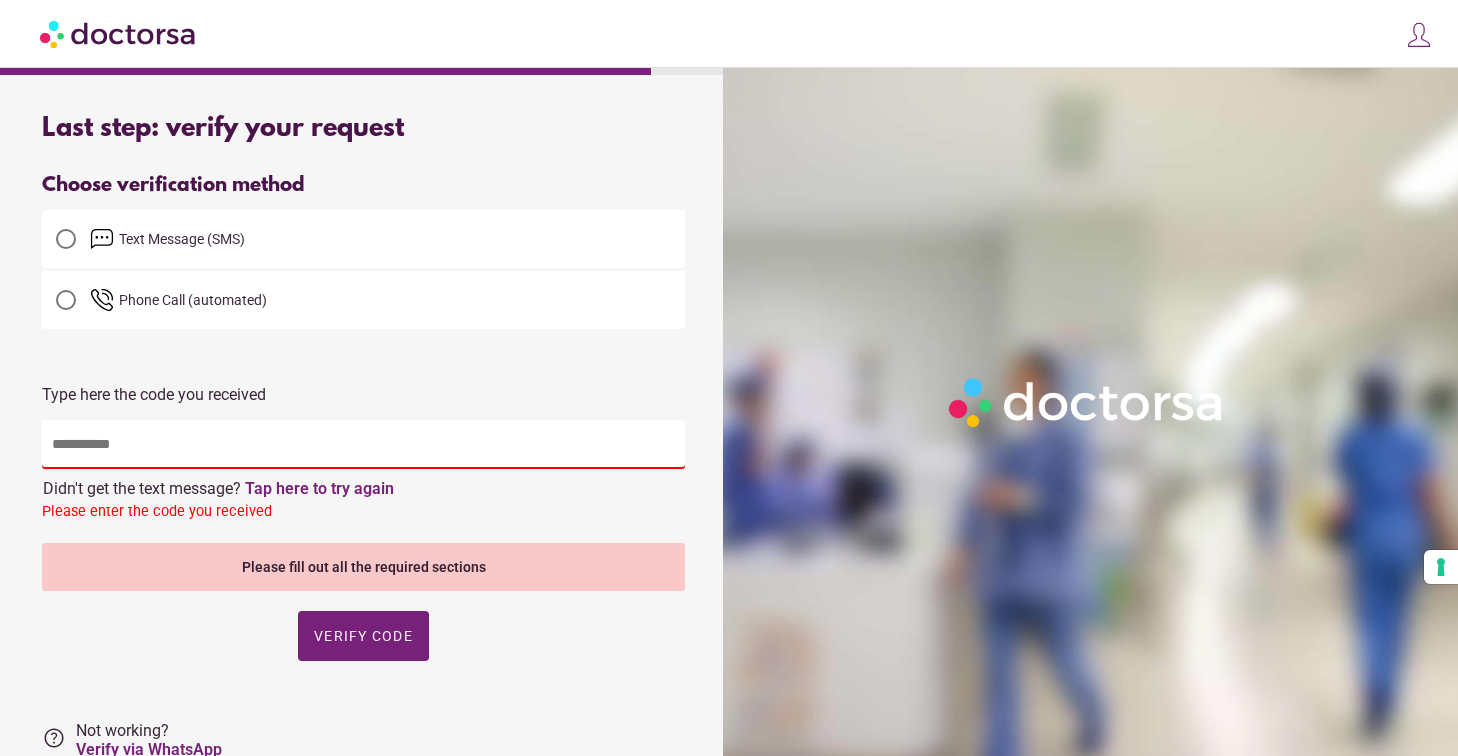 click at bounding box center [363, 444] 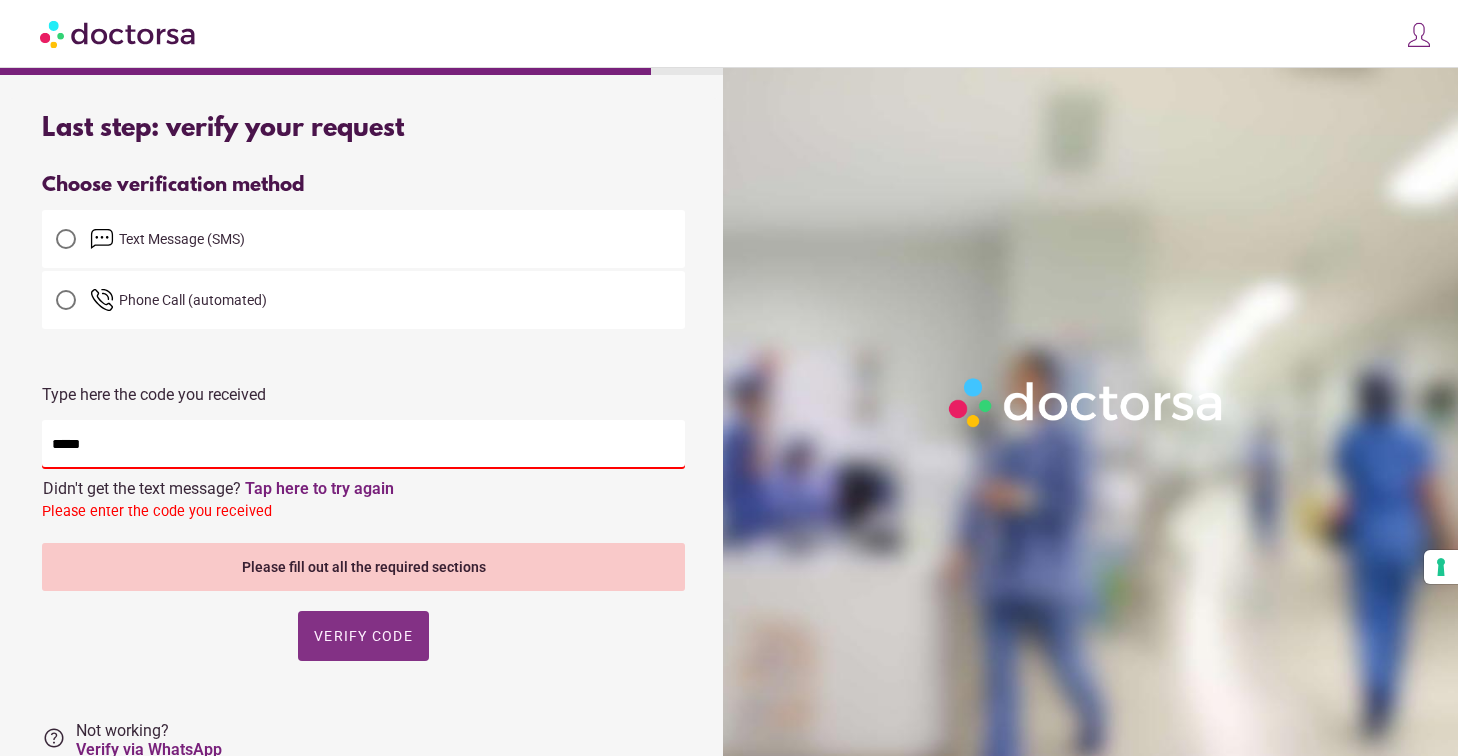 type on "*****" 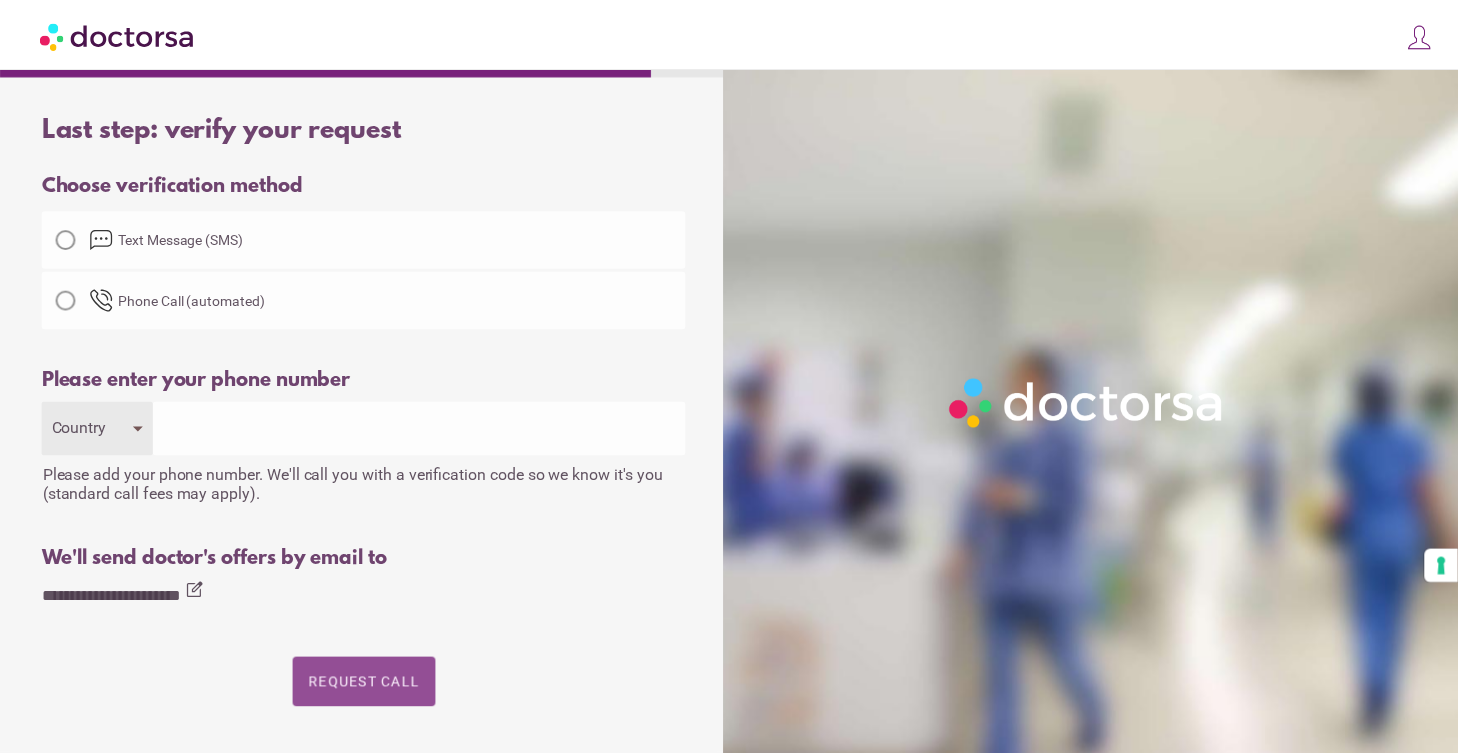 scroll, scrollTop: 0, scrollLeft: 0, axis: both 